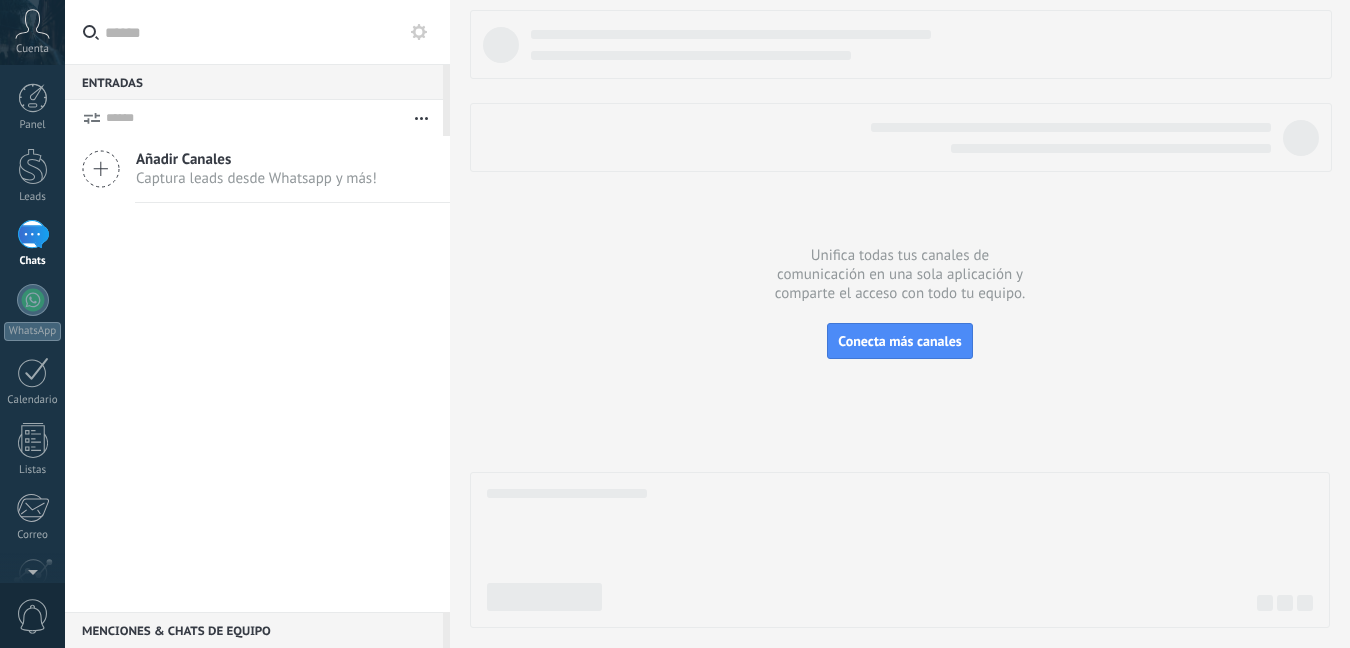 scroll, scrollTop: 0, scrollLeft: 0, axis: both 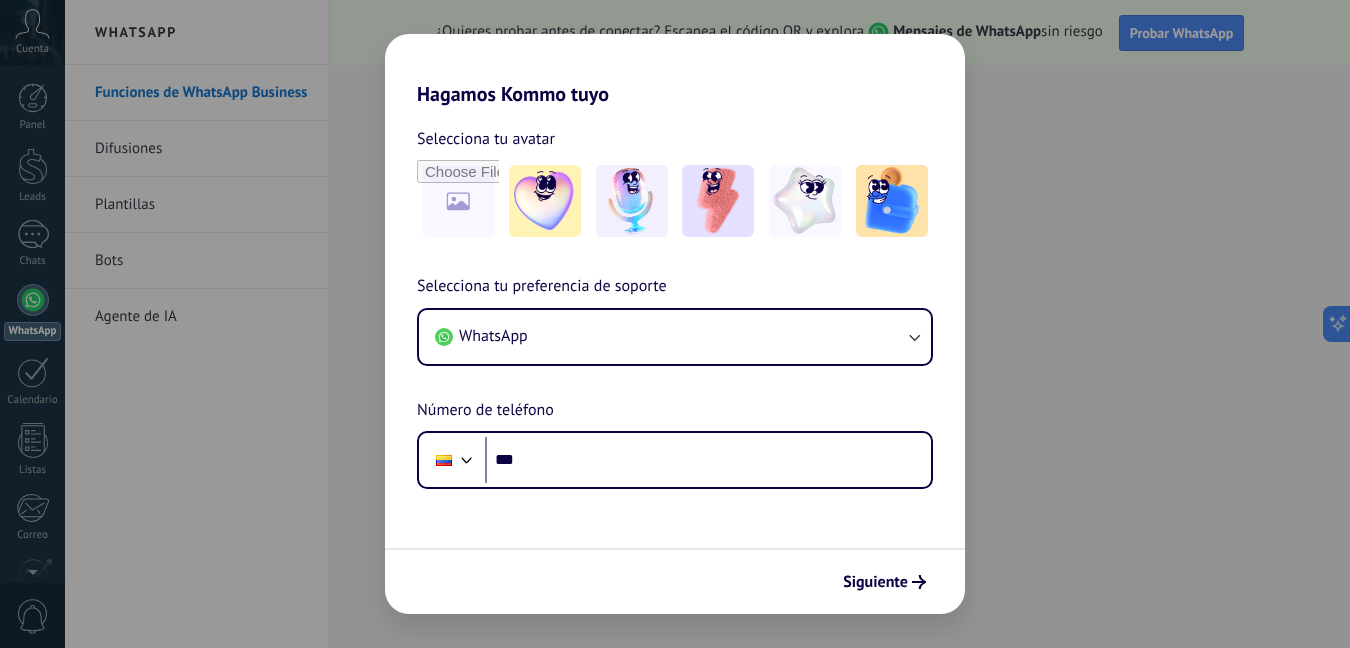 click on "Hagamos Kommo tuyo Selecciona tu avatar Selecciona tu preferencia de soporte WhatsApp Número de teléfono Phone *** Siguiente" at bounding box center [675, 324] 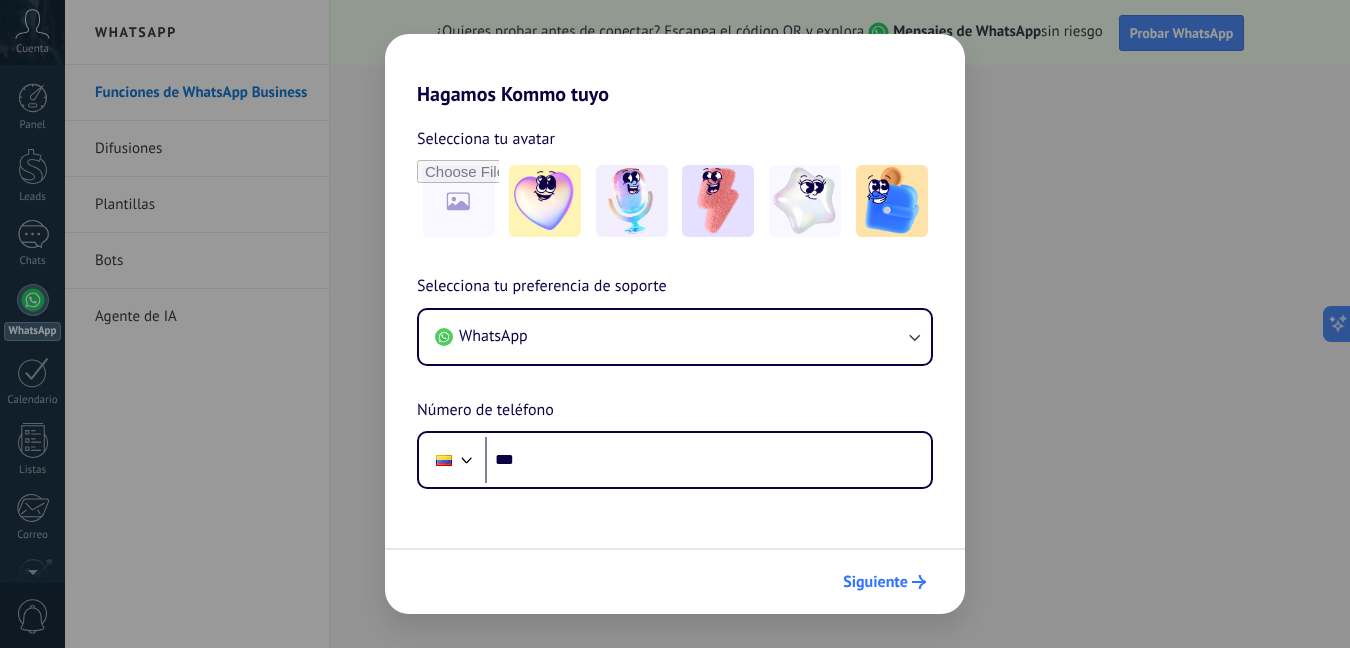 click on "Siguiente" at bounding box center [884, 582] 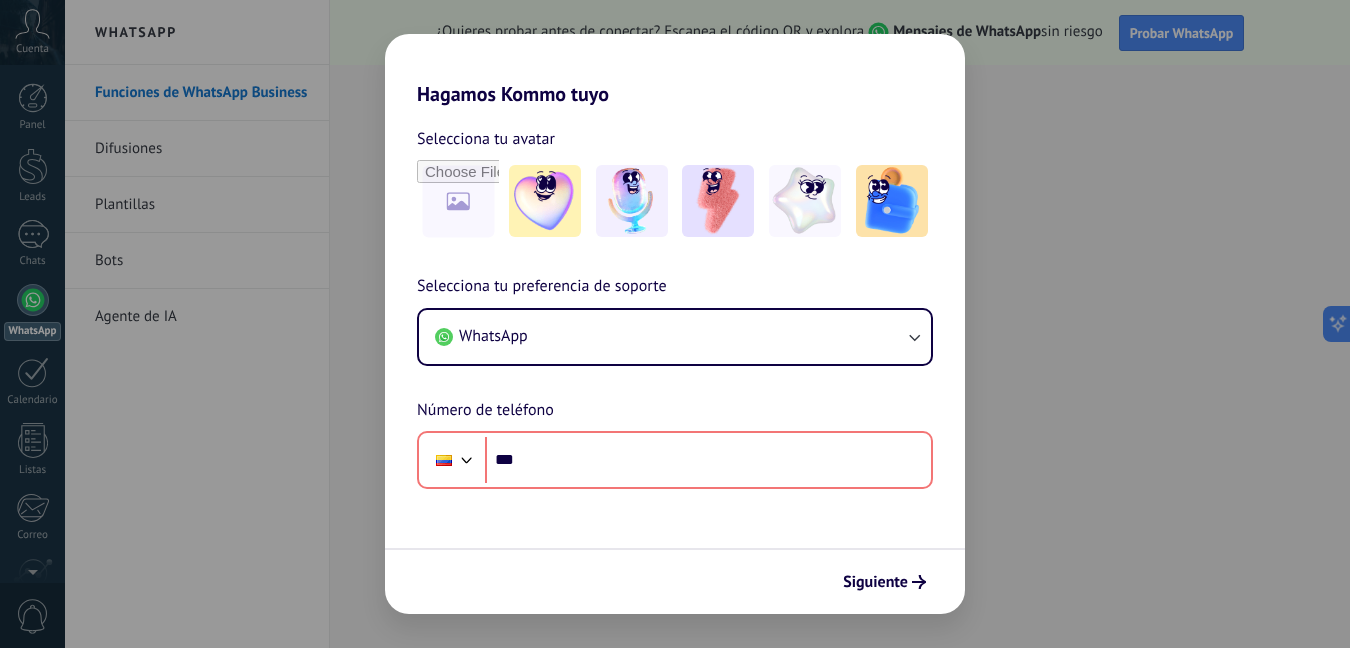 click on "Hagamos Kommo tuyo Selecciona tu avatar Selecciona tu preferencia de soporte WhatsApp Número de teléfono Phone *** Siguiente" at bounding box center (675, 324) 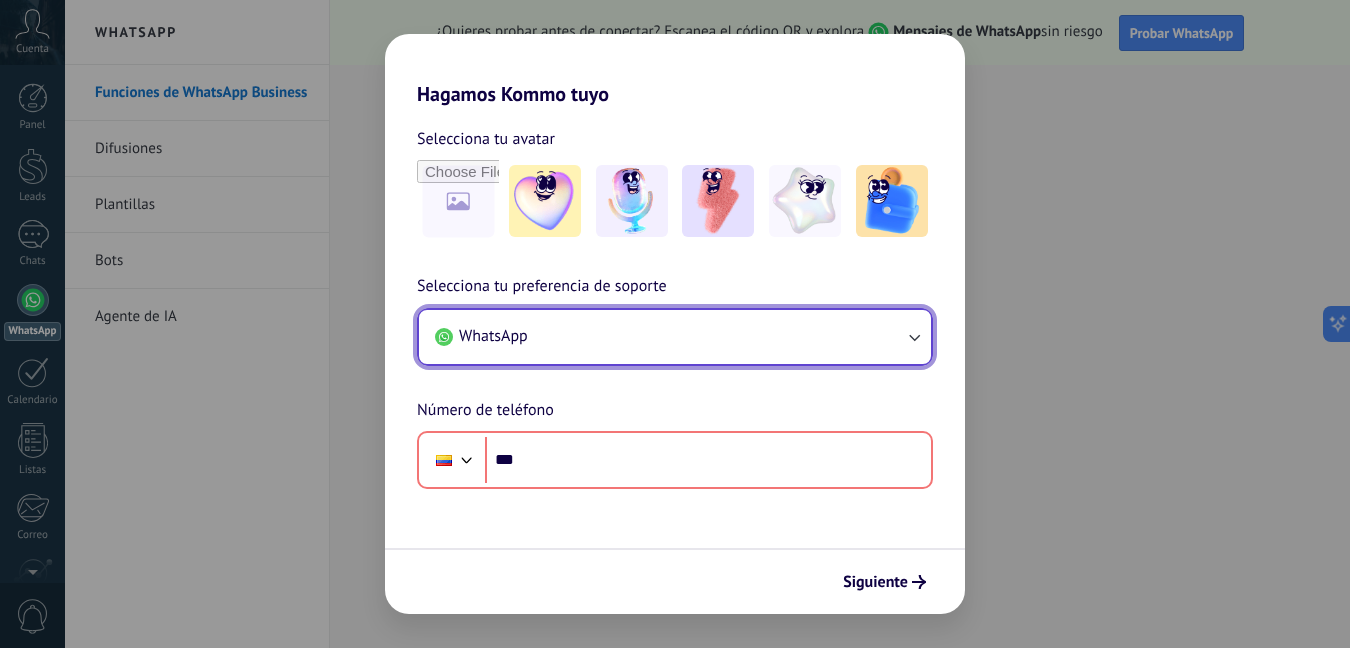 click on "WhatsApp" at bounding box center [675, 337] 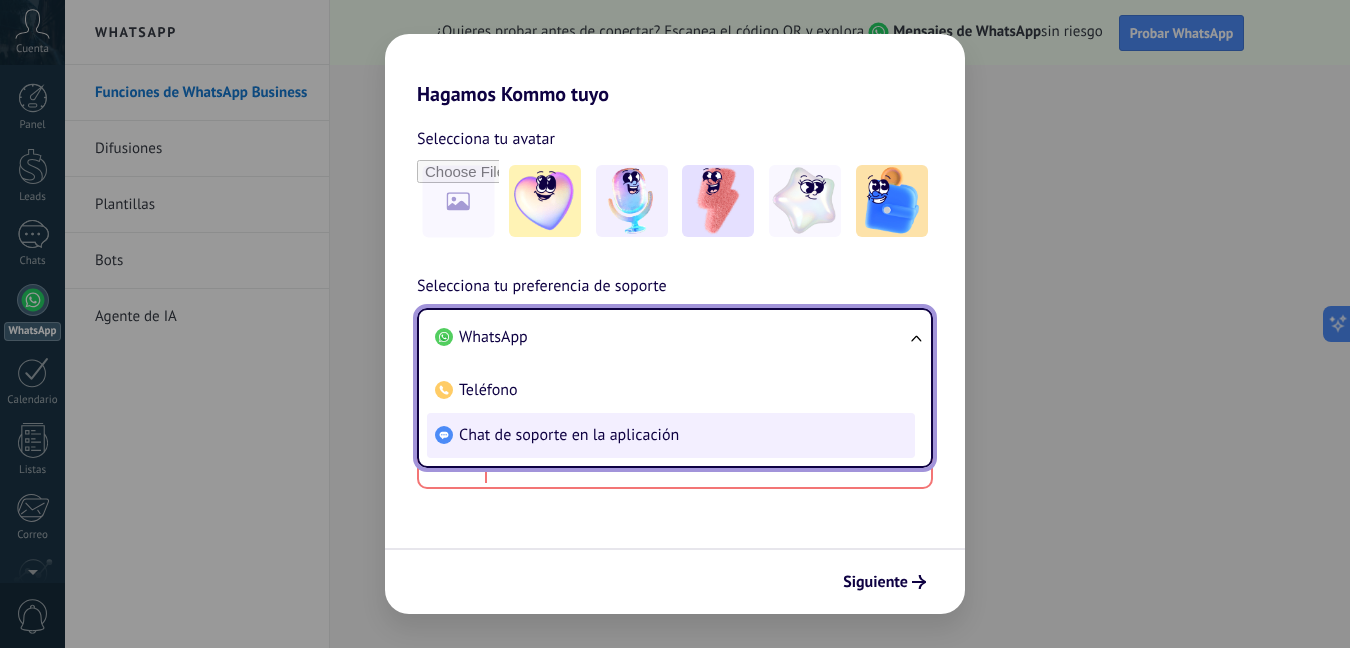click on "Chat de soporte en la aplicación" at bounding box center (569, 435) 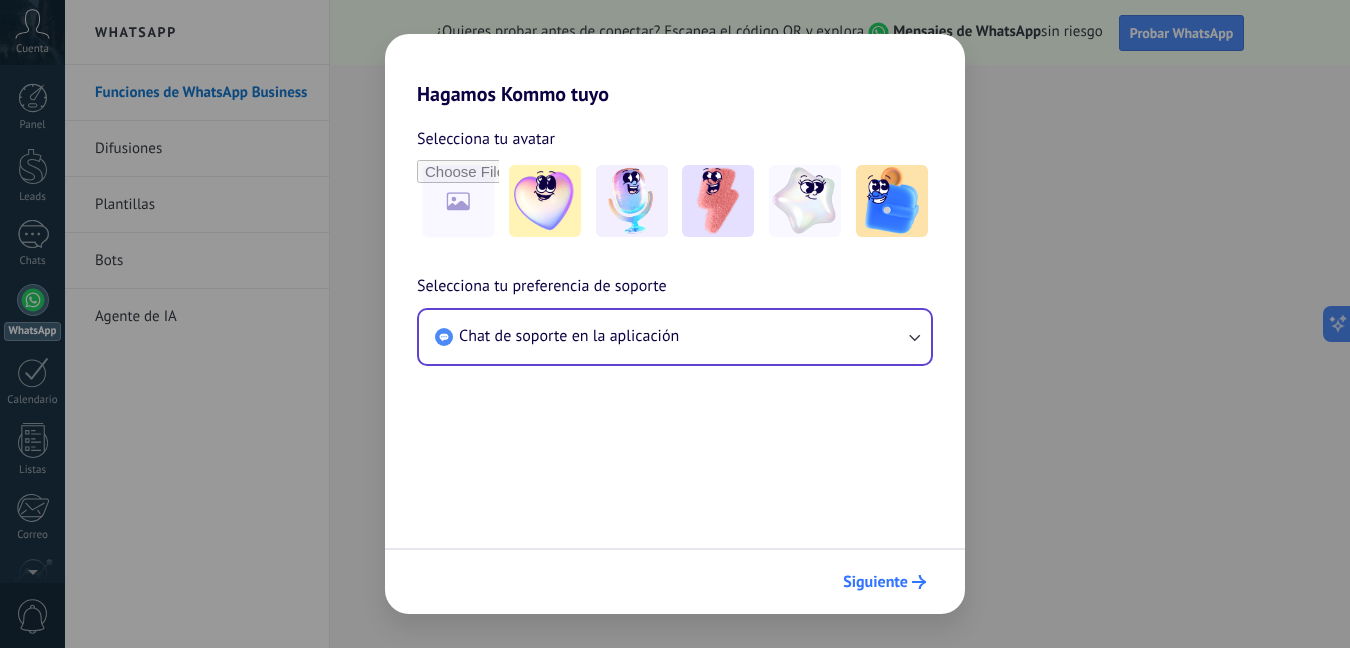 click on "Siguiente" at bounding box center [875, 582] 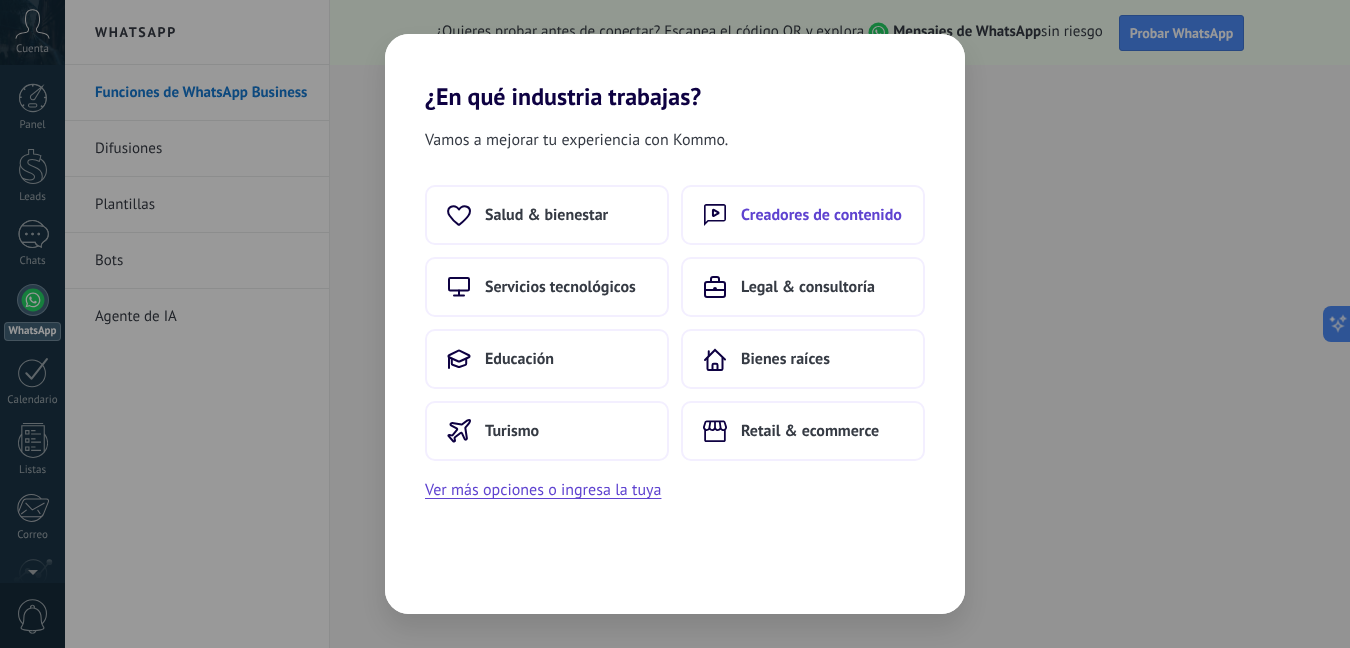 click on "Creadores de contenido" at bounding box center [803, 215] 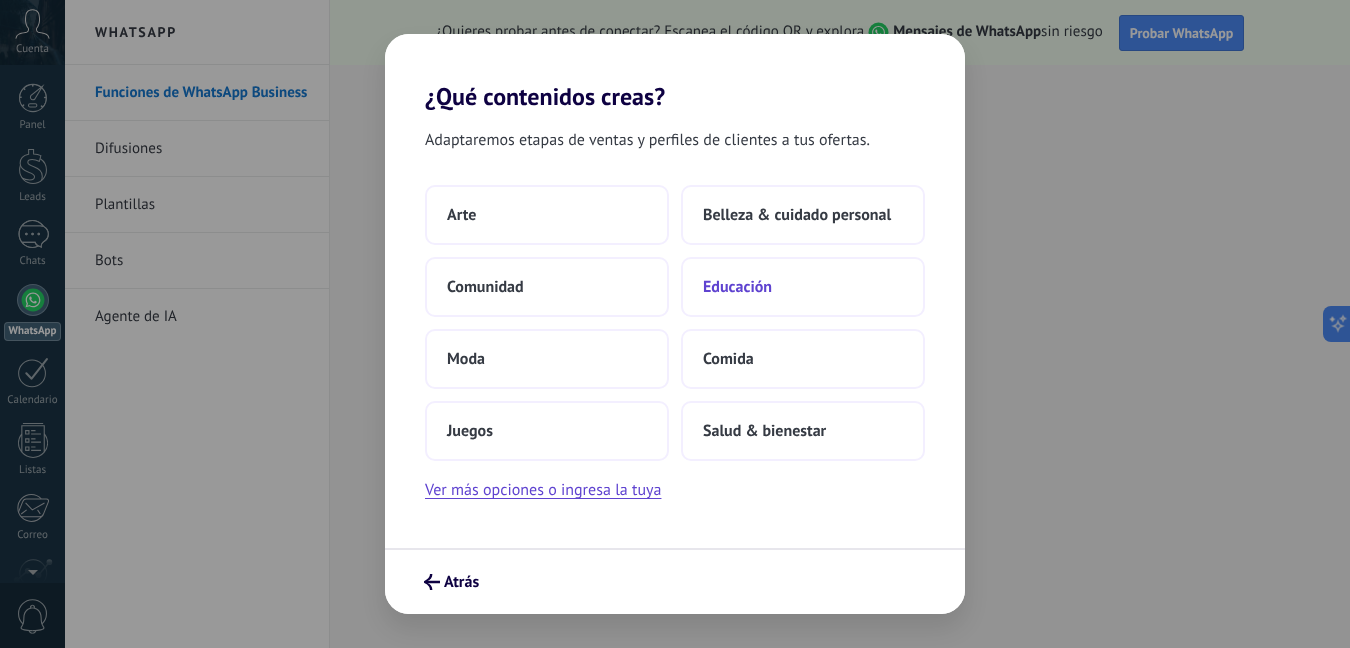 click on "Educación" at bounding box center (737, 287) 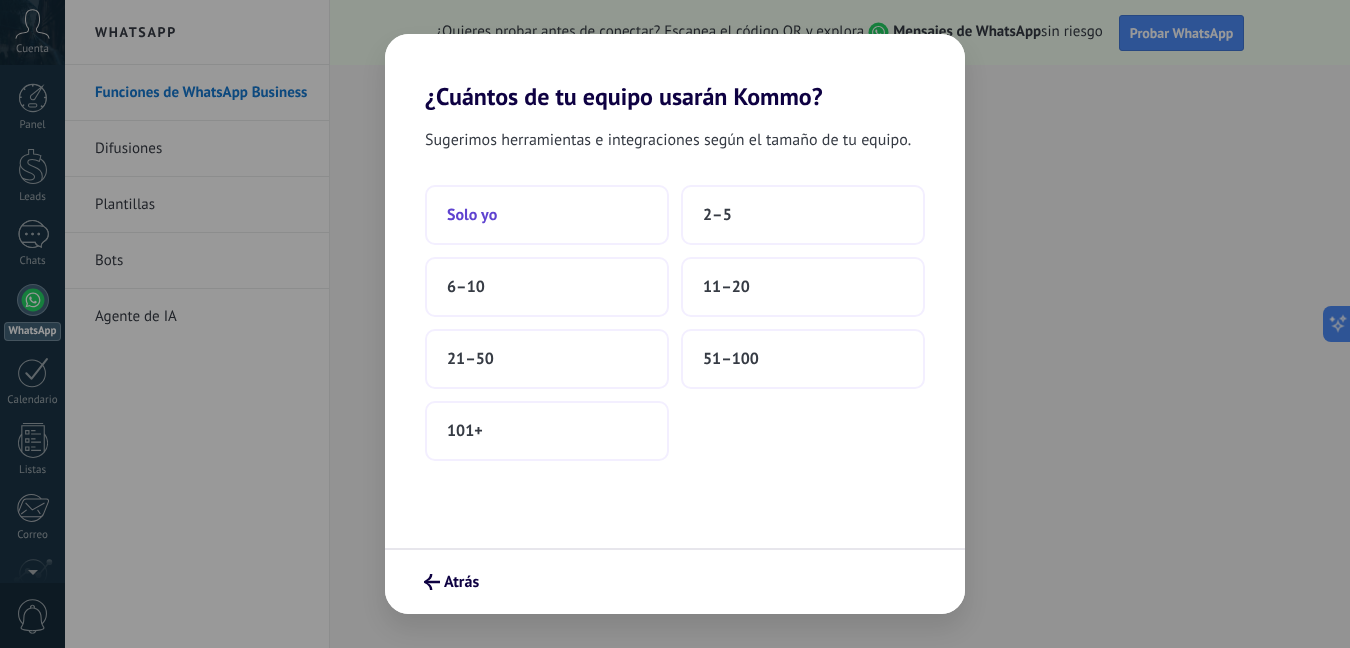 click on "Solo yo" at bounding box center (472, 215) 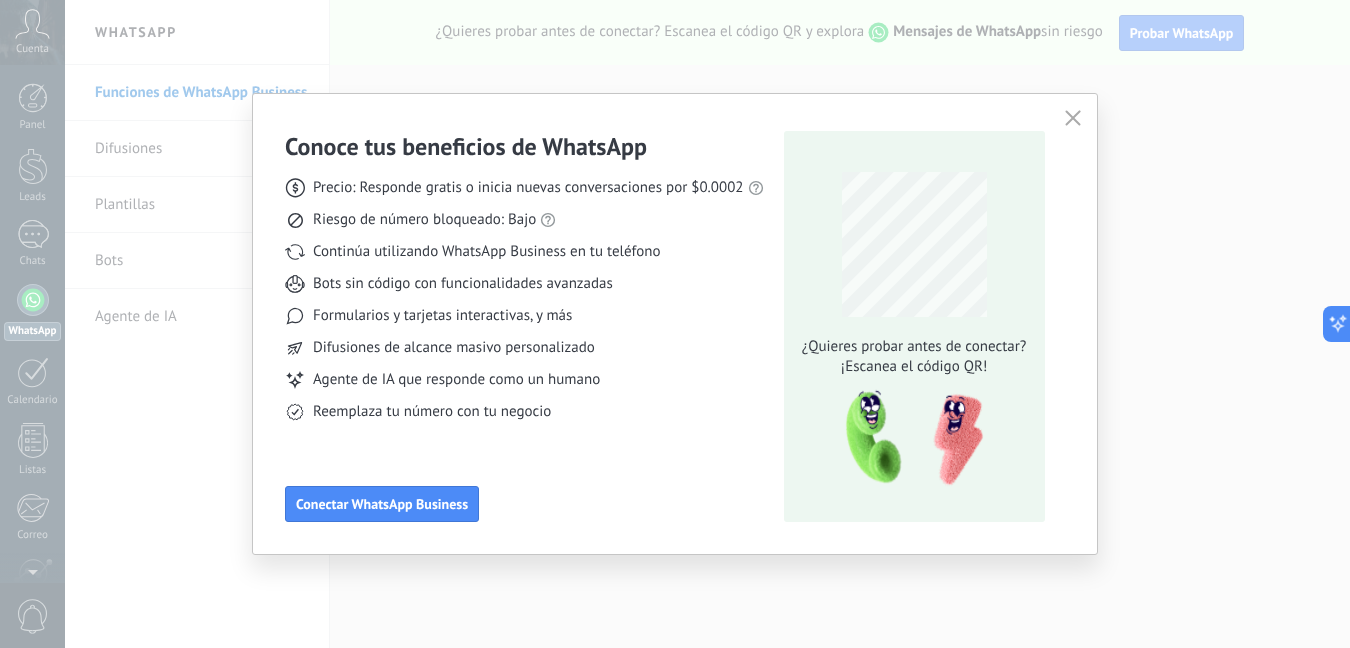 click 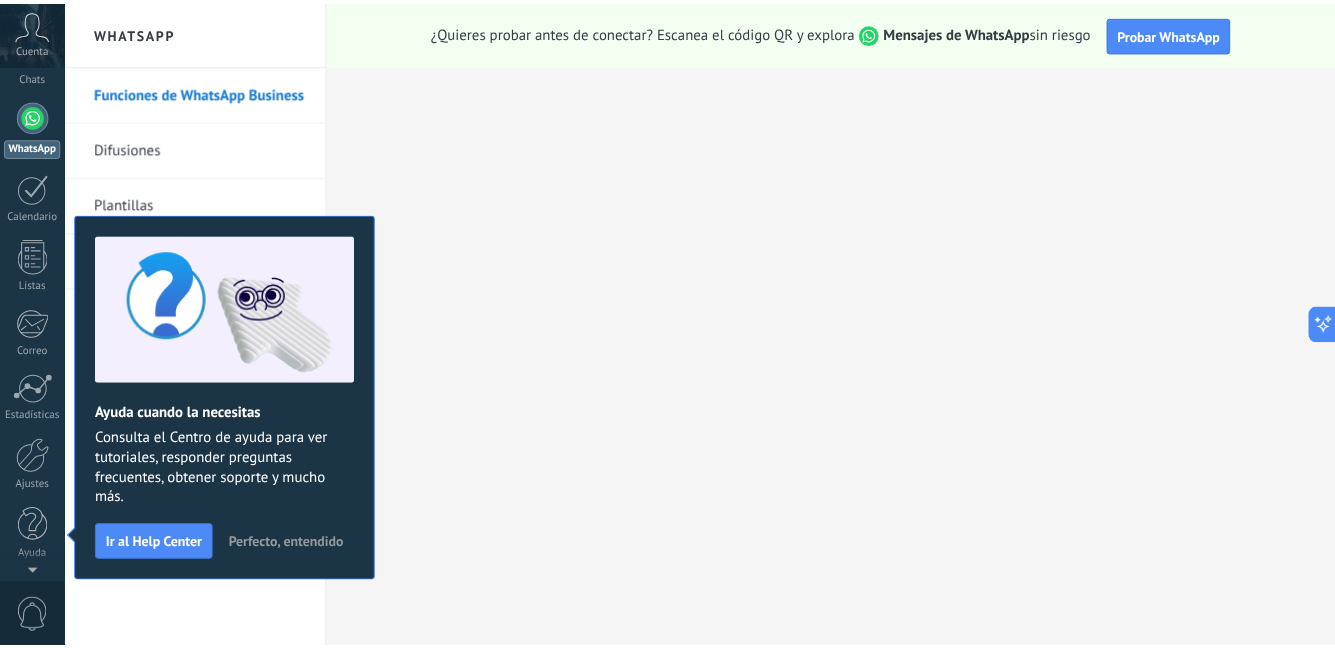 scroll, scrollTop: 0, scrollLeft: 0, axis: both 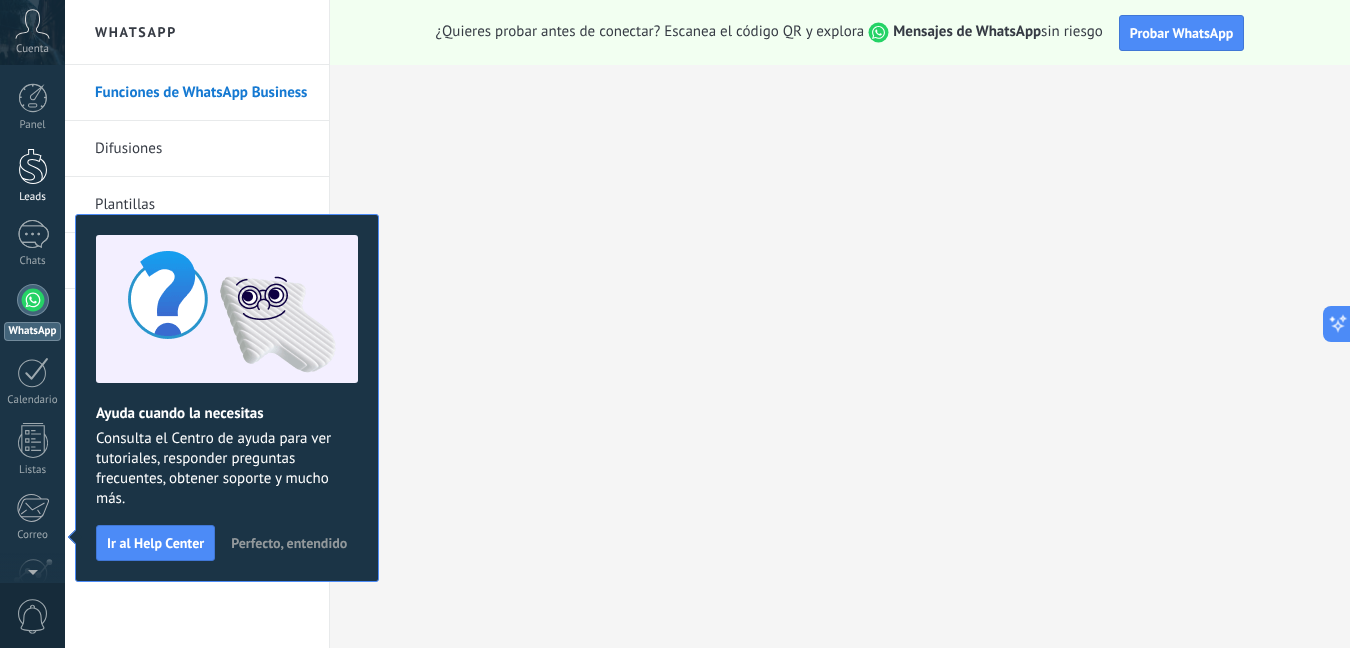 click on "Leads" at bounding box center [33, 197] 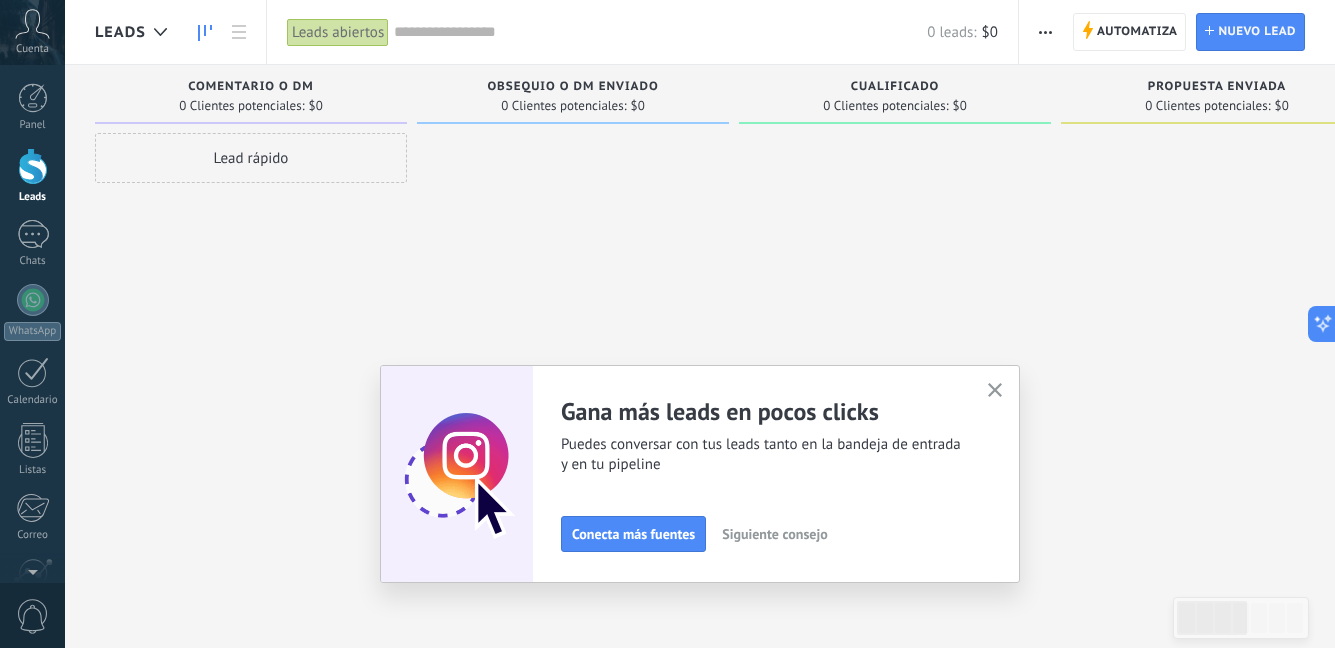 click 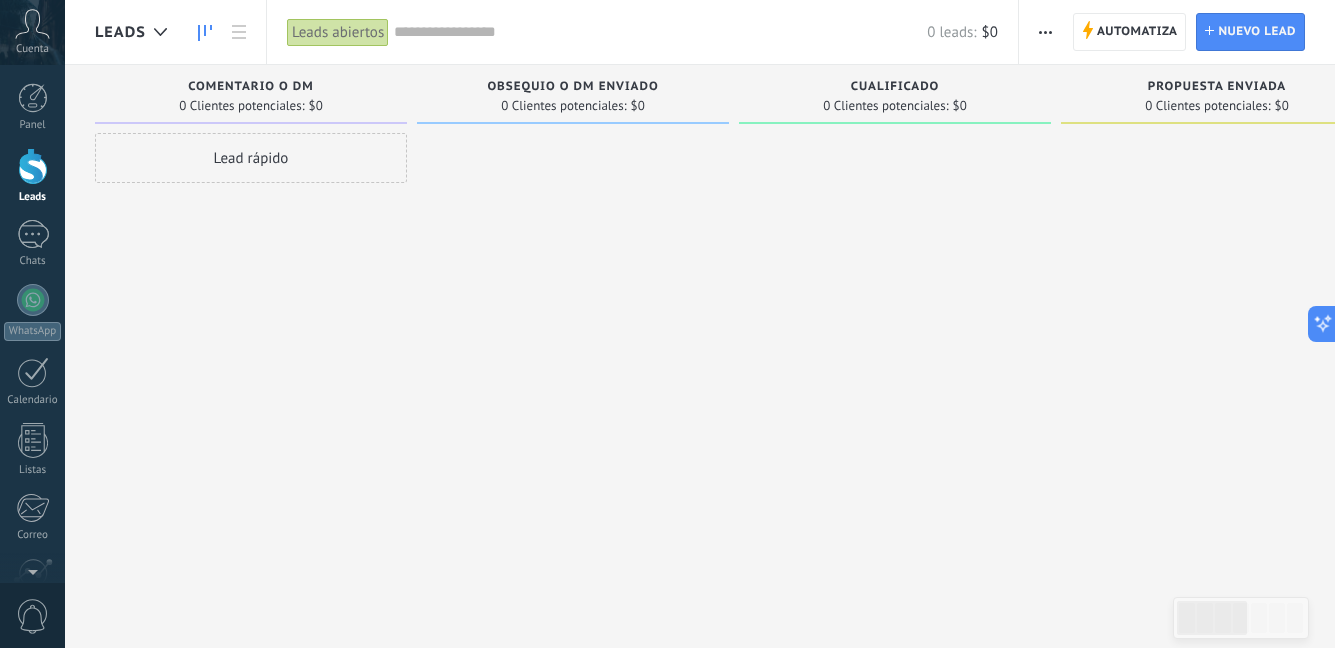 click 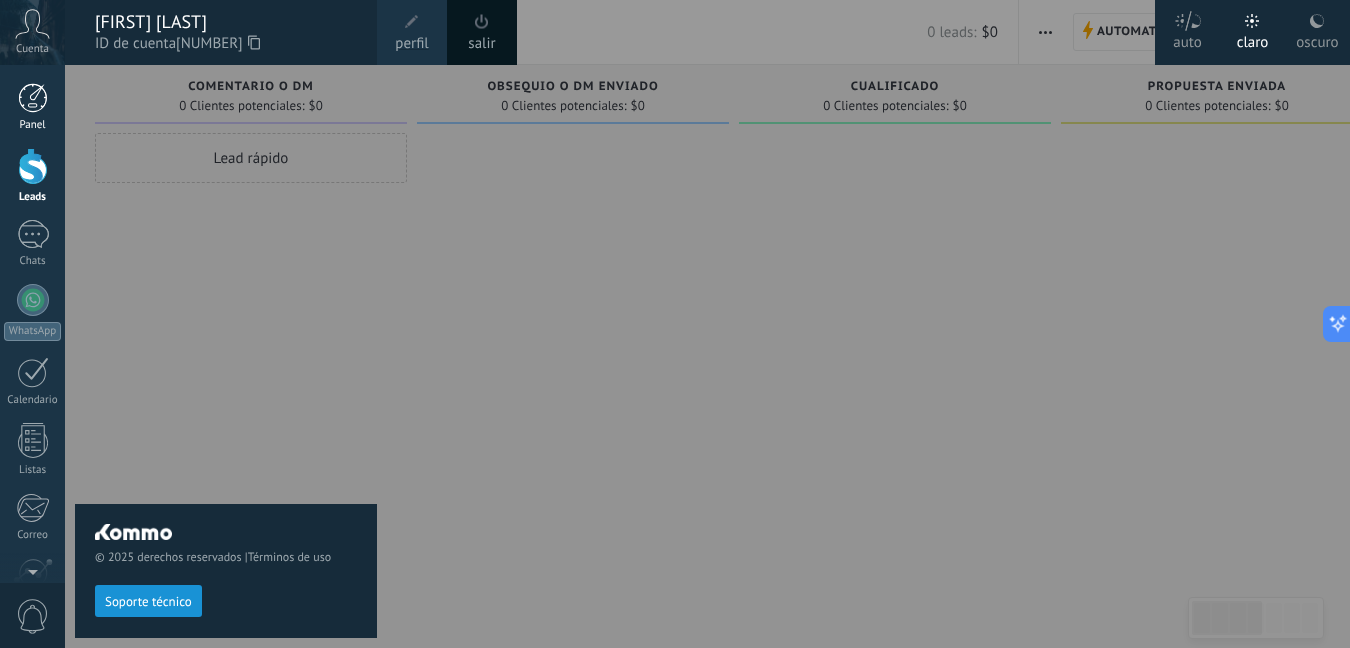 click at bounding box center (33, 98) 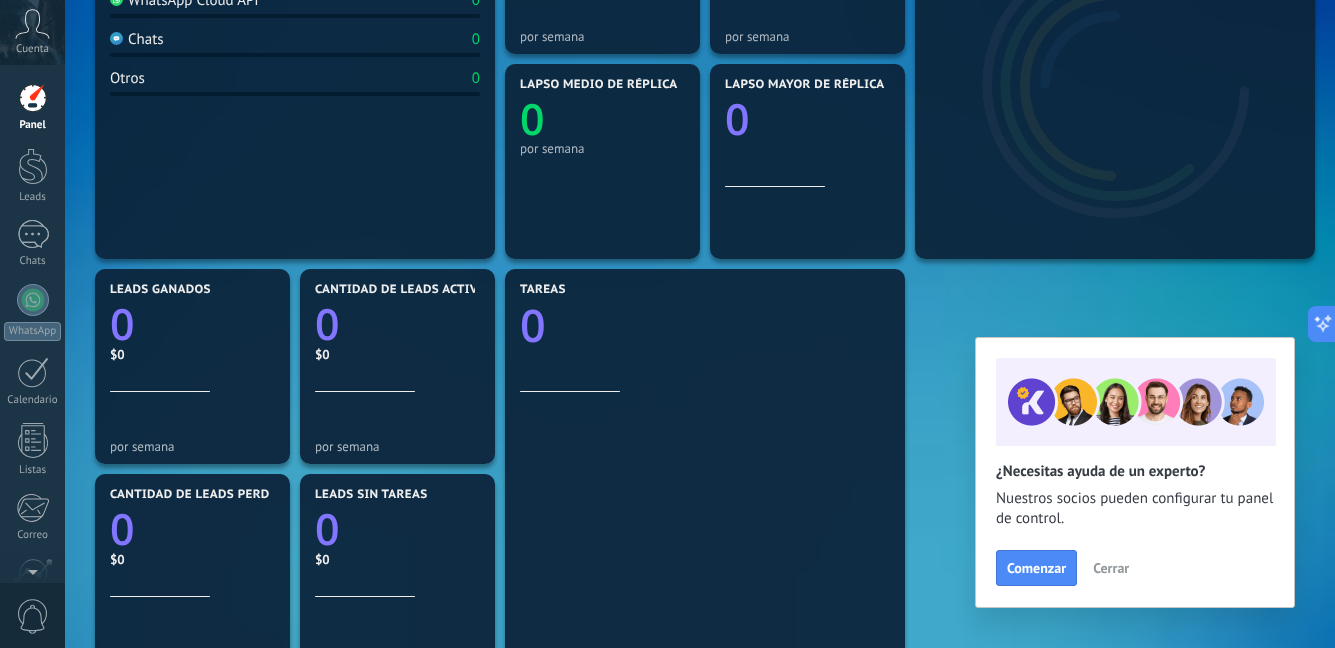 scroll, scrollTop: 0, scrollLeft: 0, axis: both 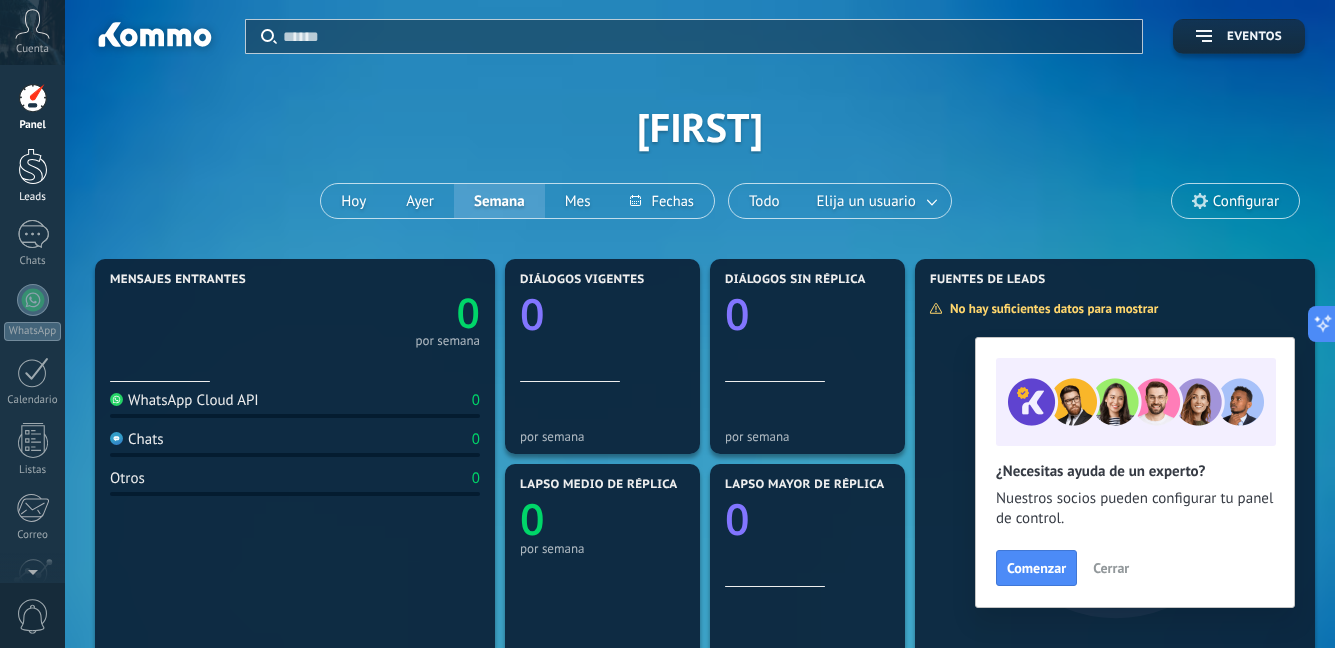 click at bounding box center (33, 166) 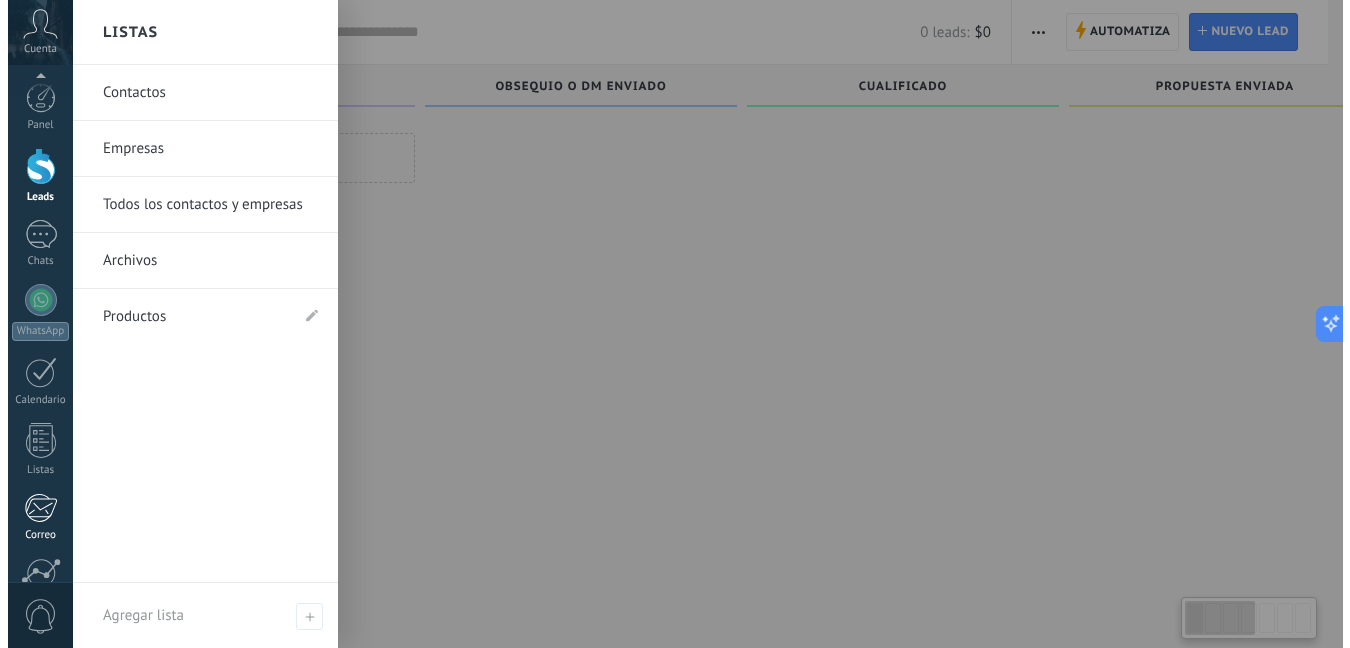 scroll, scrollTop: 34, scrollLeft: 0, axis: vertical 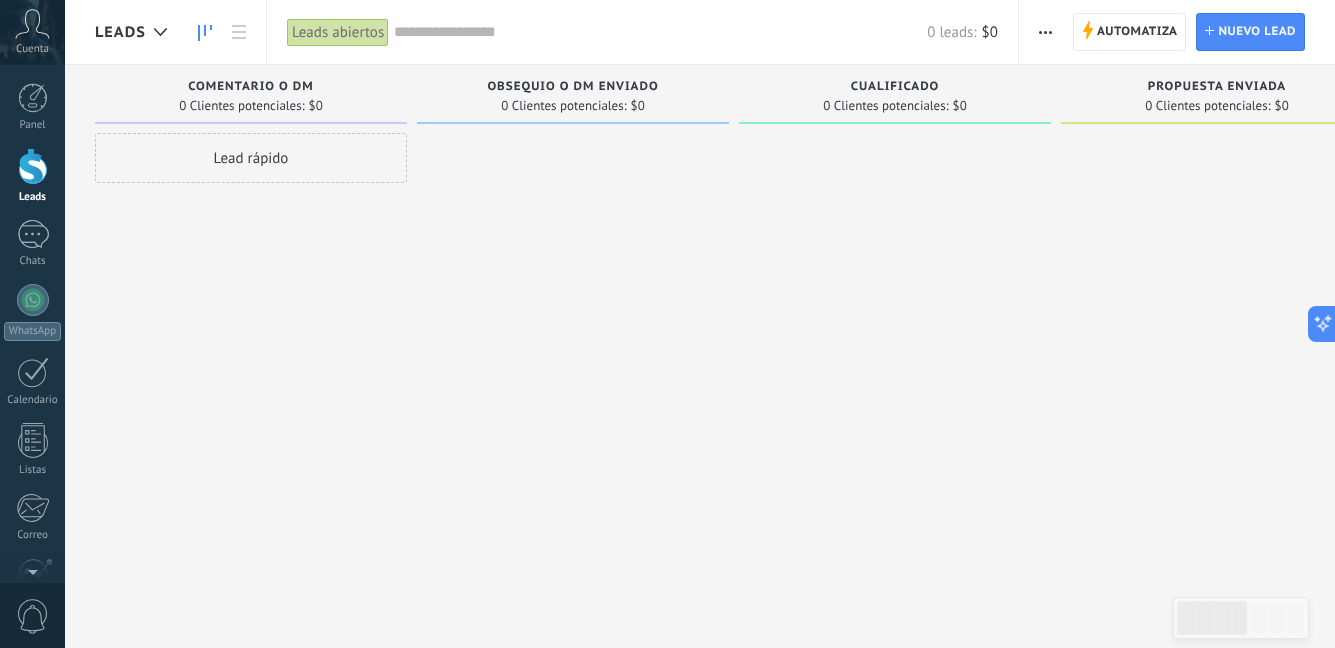 click on "Leads abiertos" at bounding box center [338, 32] 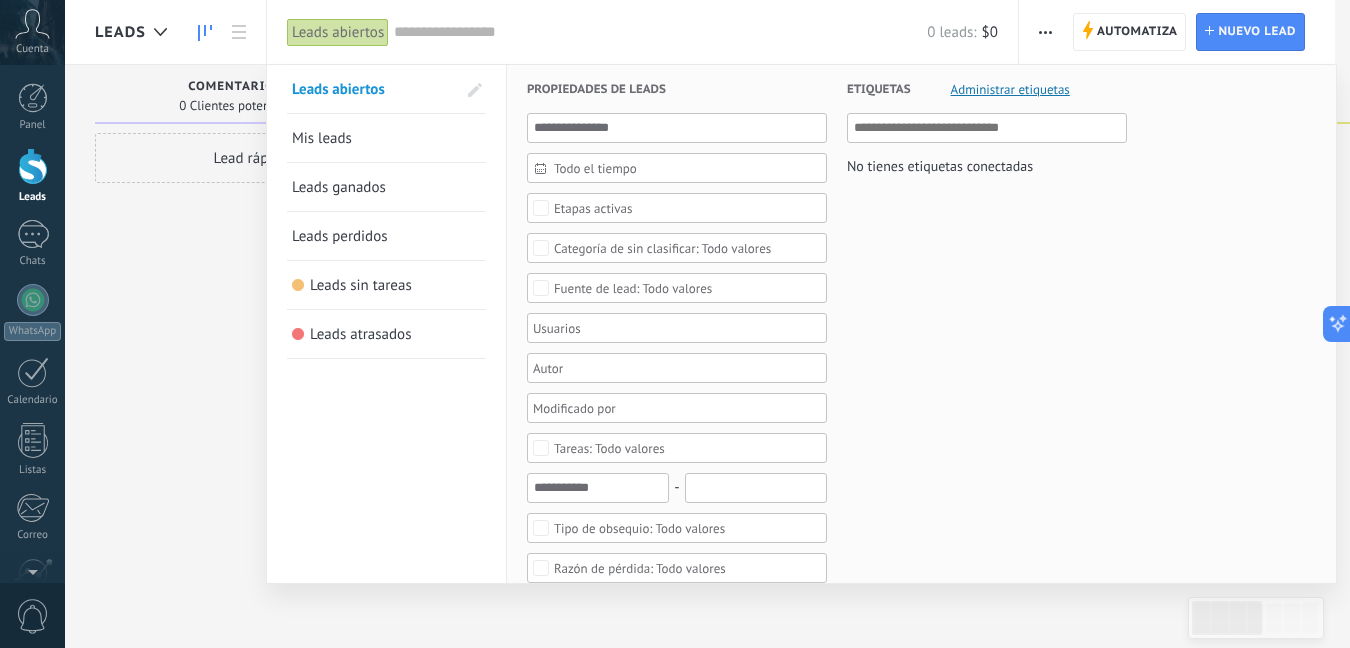click on "Etiquetas Administrar etiquetas No tienes etiquetas conectadas" at bounding box center (977, 670) 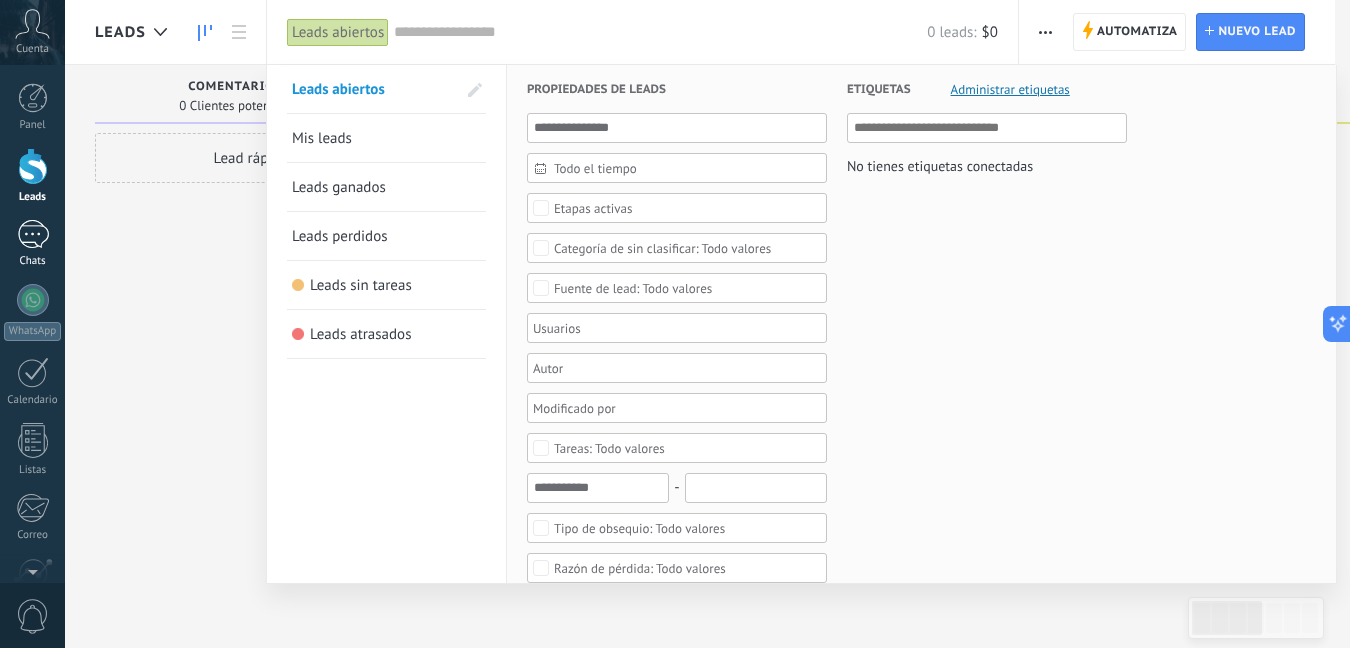 click at bounding box center [33, 234] 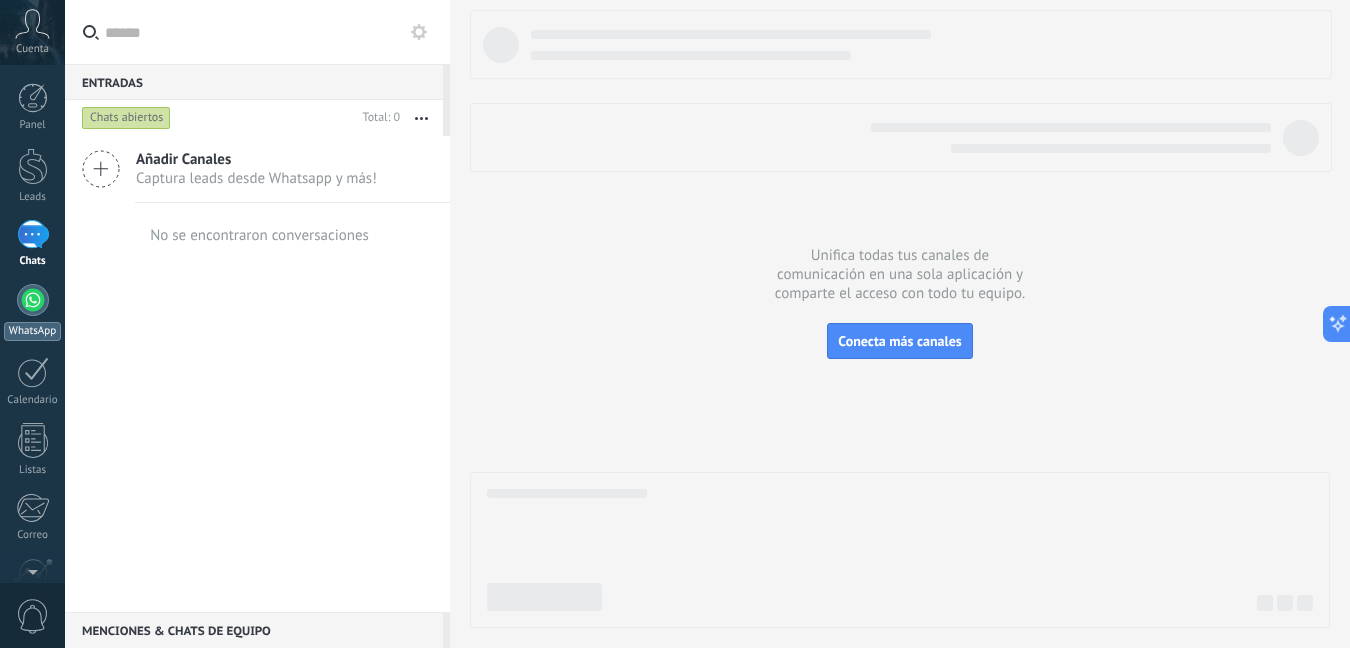 click at bounding box center (33, 300) 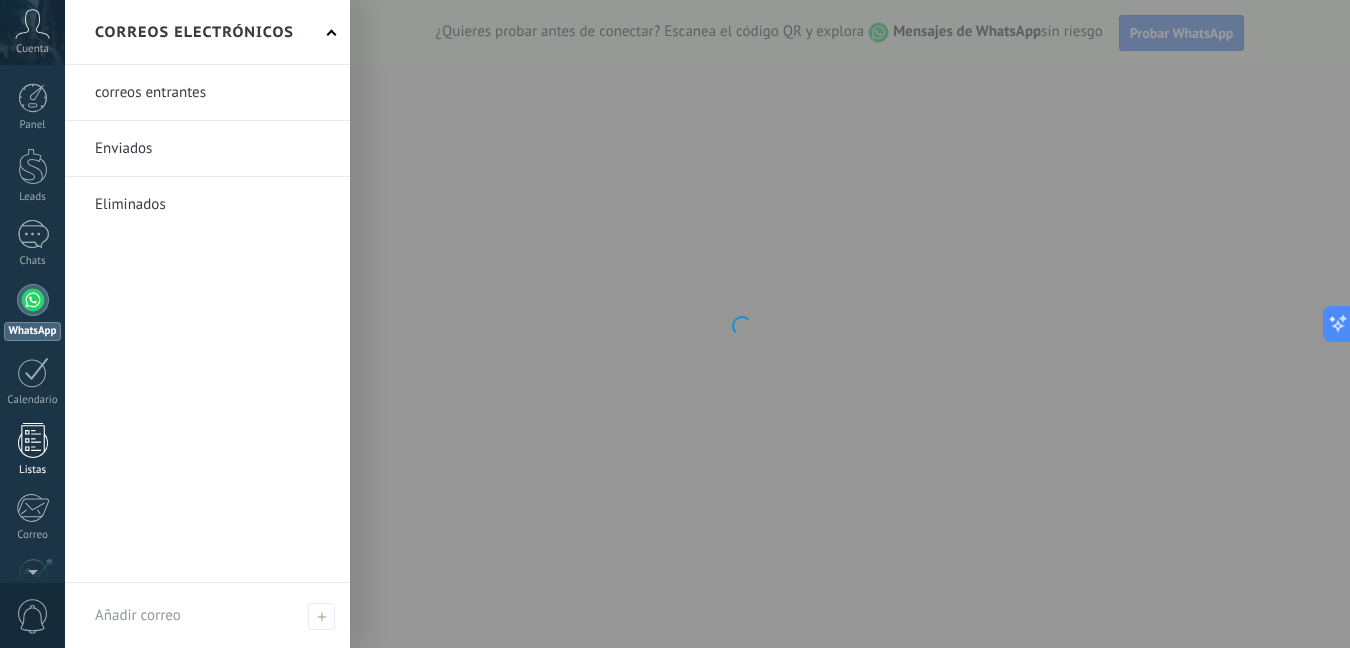 click at bounding box center [33, 440] 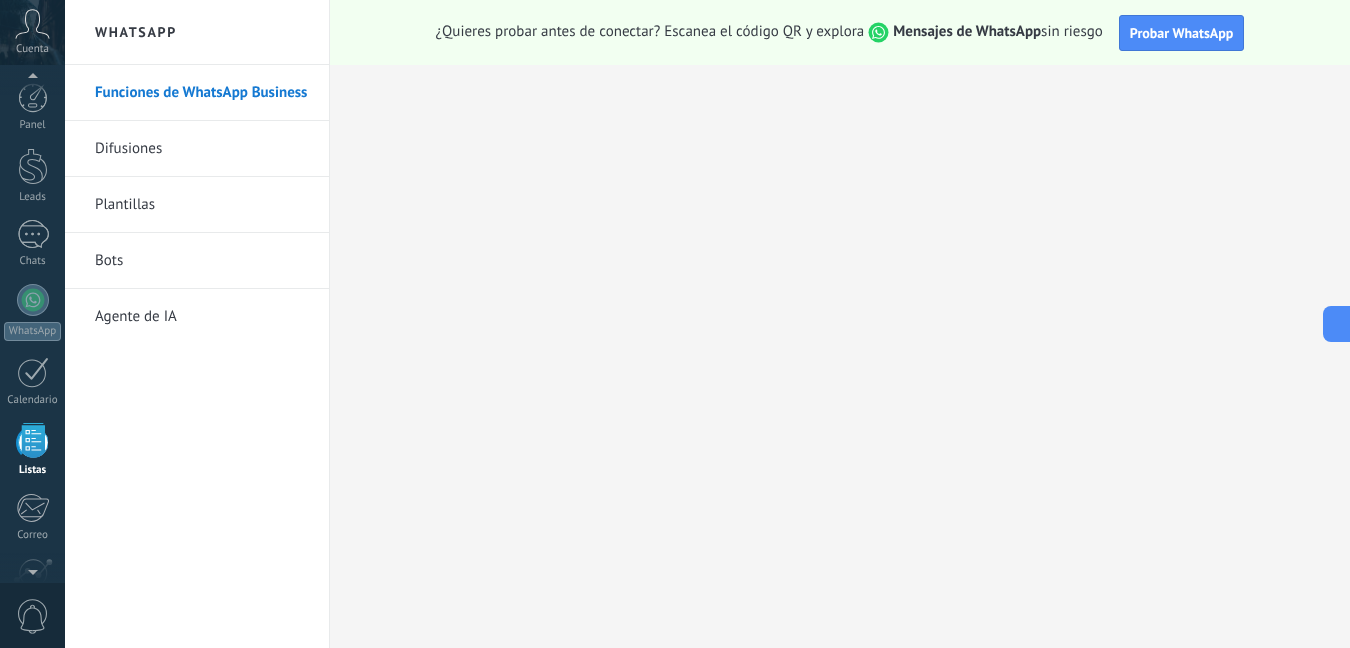 scroll, scrollTop: 124, scrollLeft: 0, axis: vertical 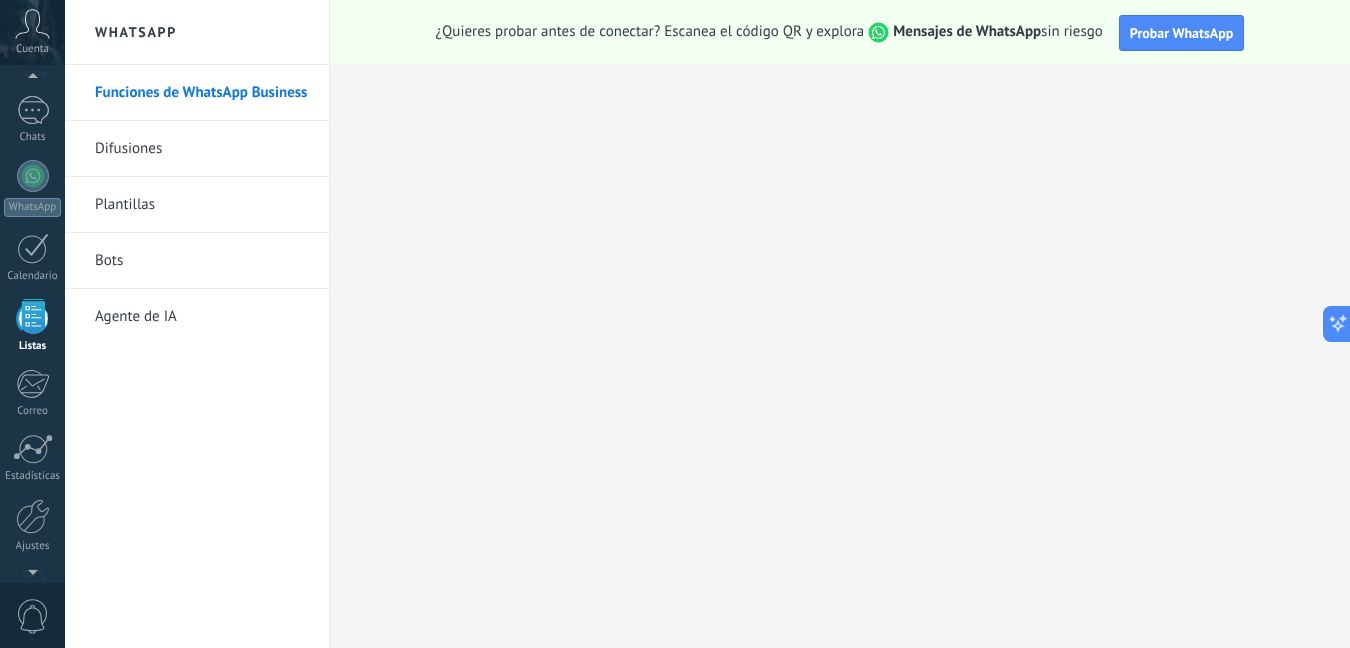 click on "Cuenta" at bounding box center [32, 49] 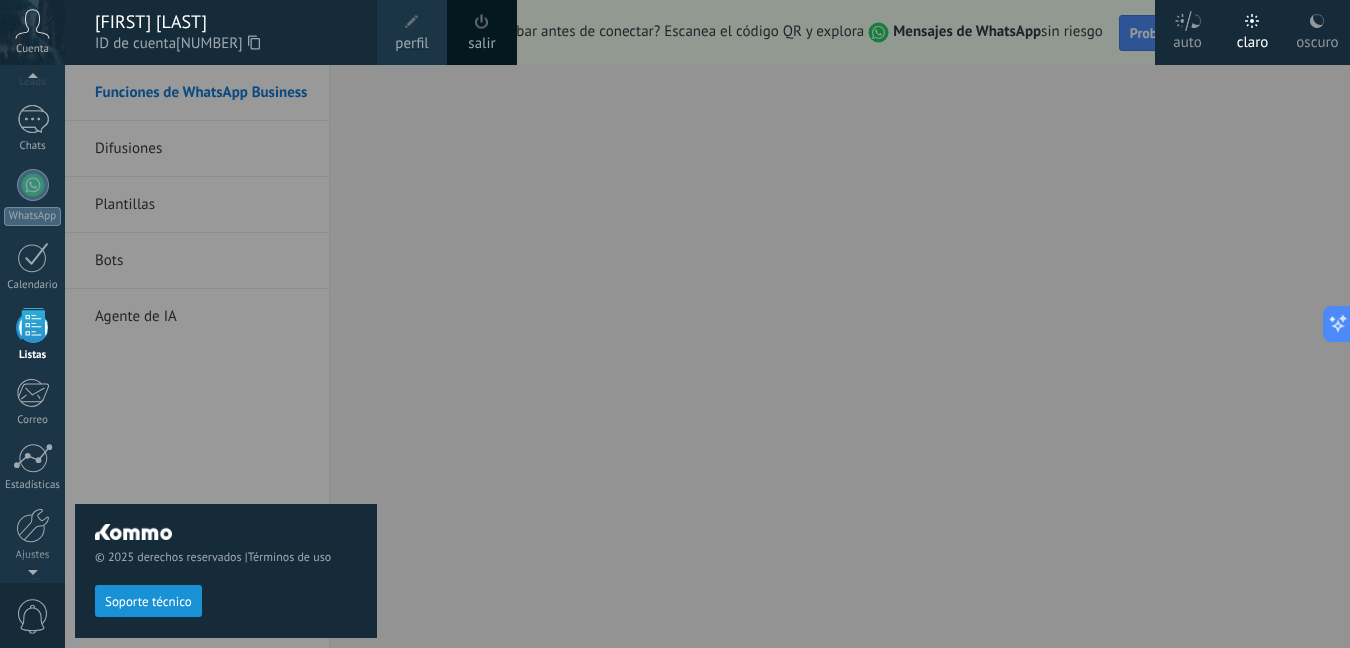 scroll, scrollTop: 88, scrollLeft: 0, axis: vertical 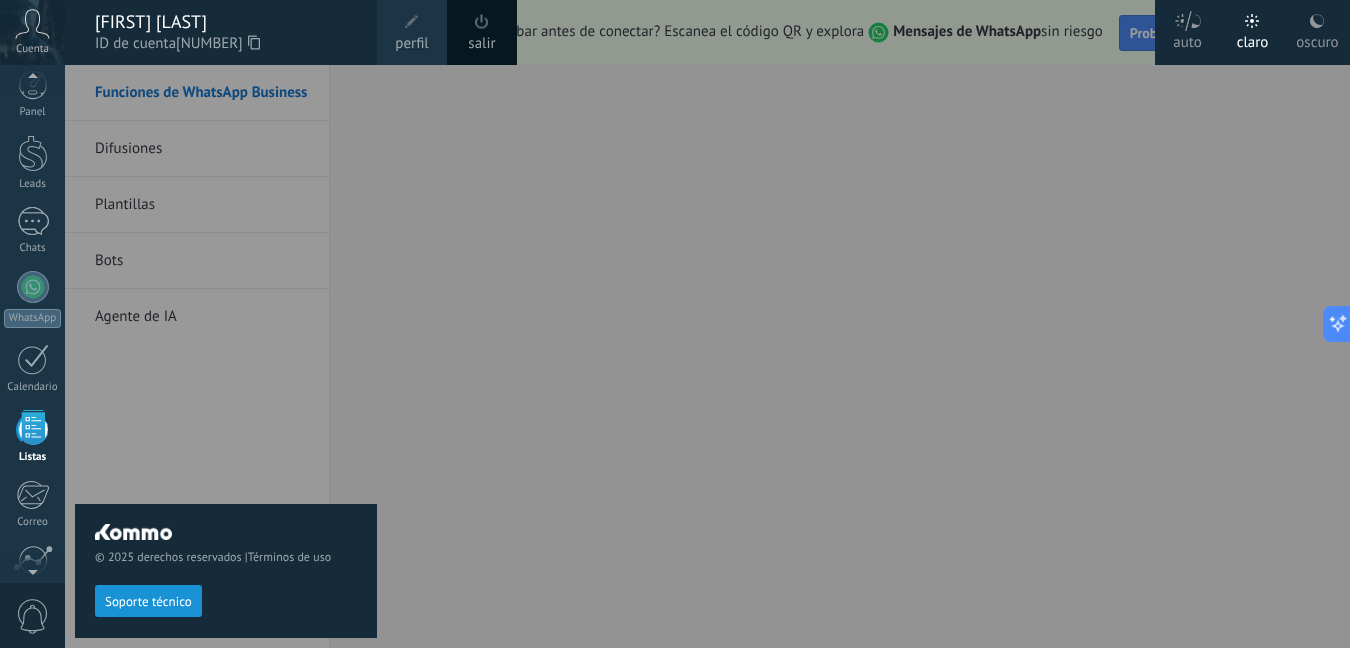 click at bounding box center (32, 80) 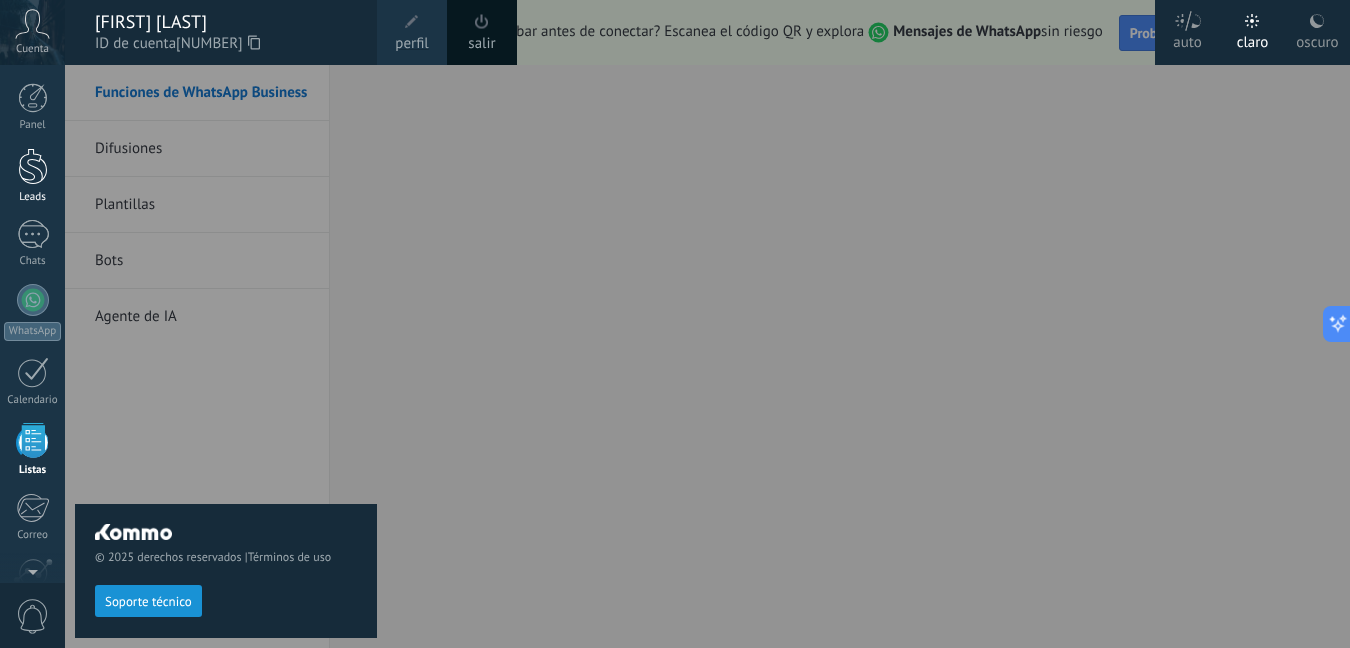 click at bounding box center [33, 166] 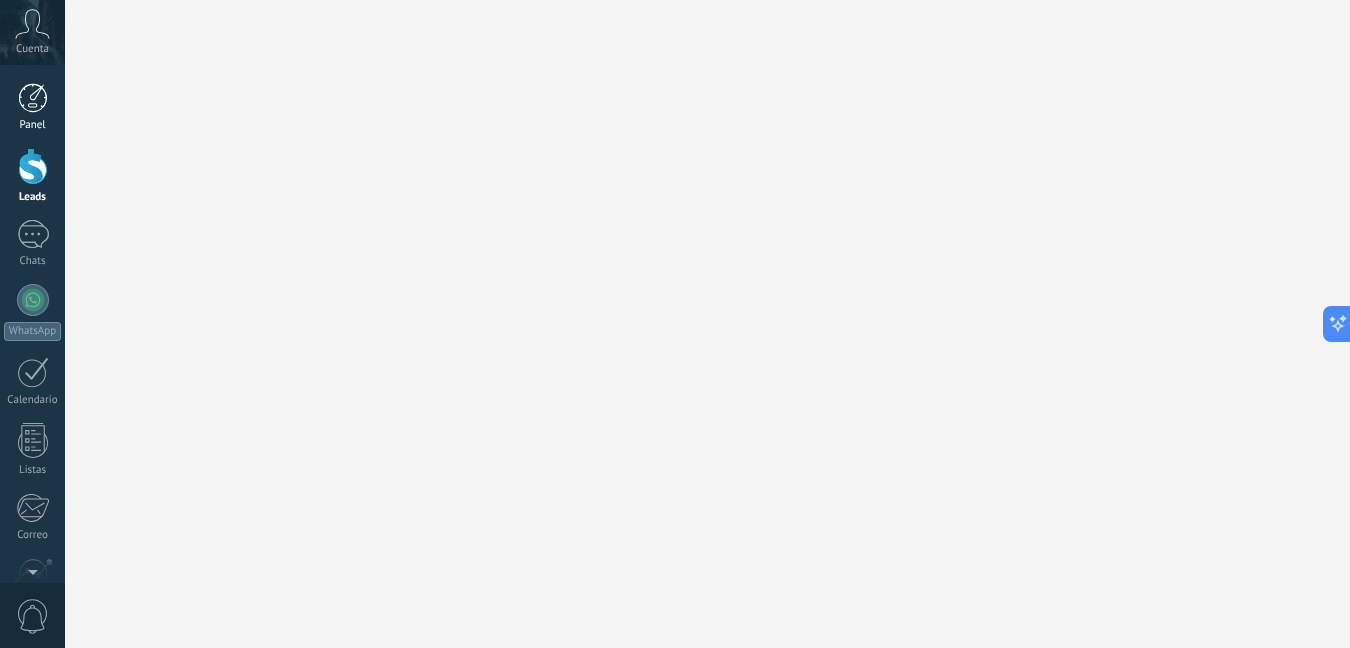 click on "Panel" at bounding box center [32, 107] 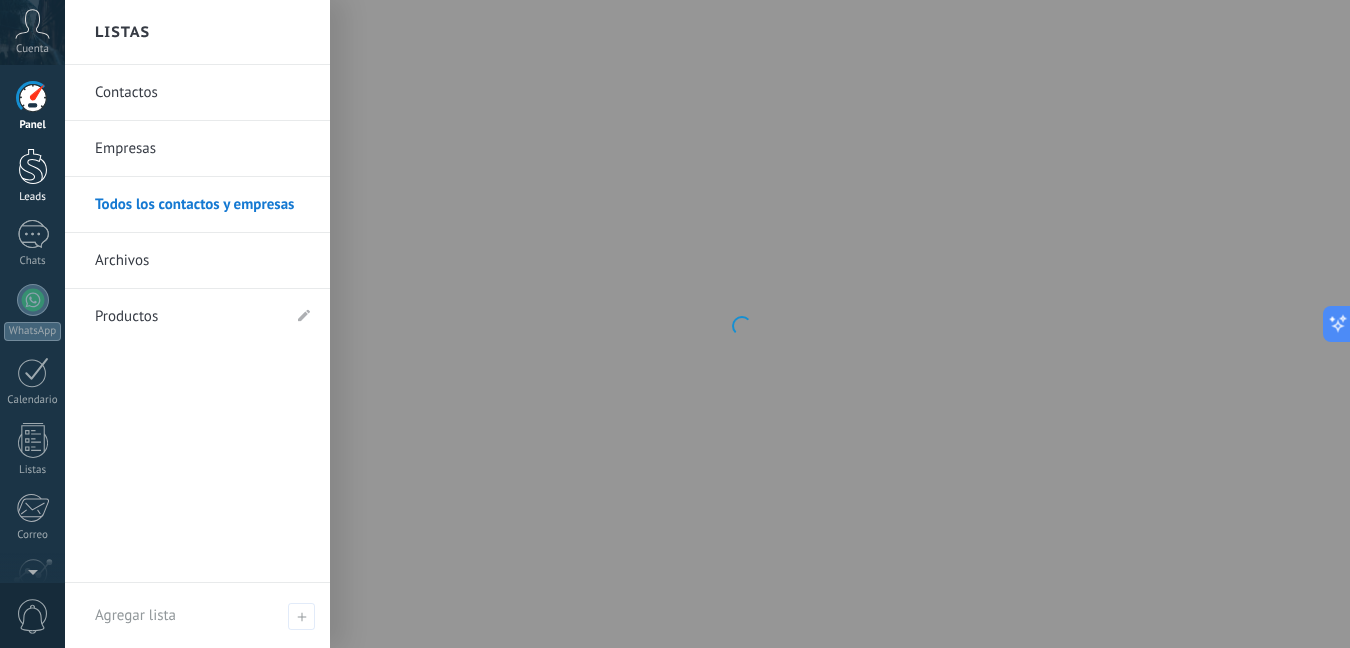 click at bounding box center [33, 166] 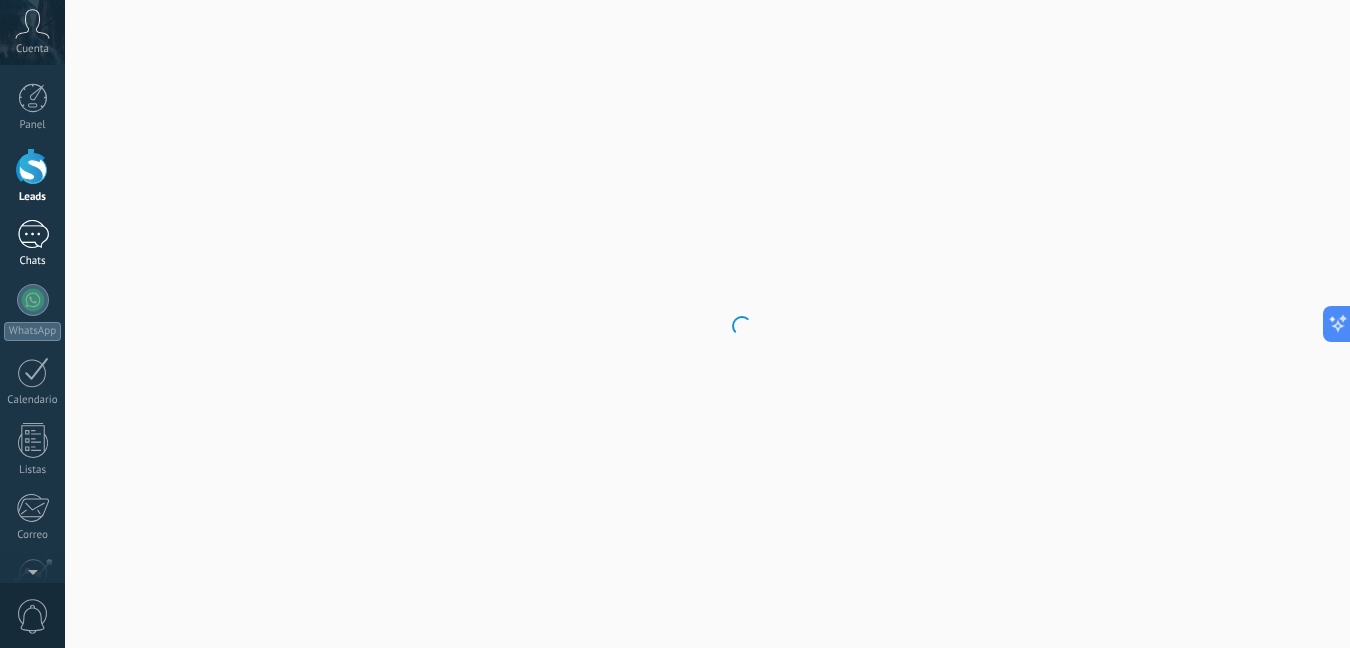 click at bounding box center (33, 234) 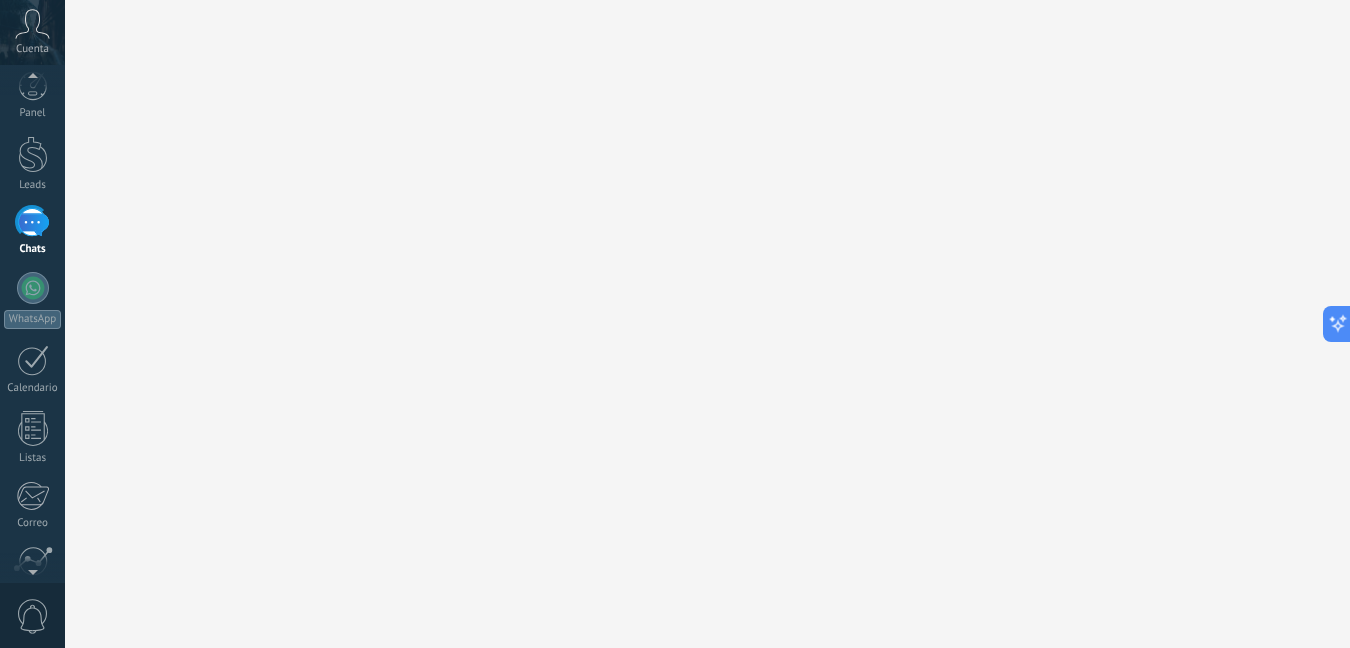 scroll, scrollTop: 0, scrollLeft: 0, axis: both 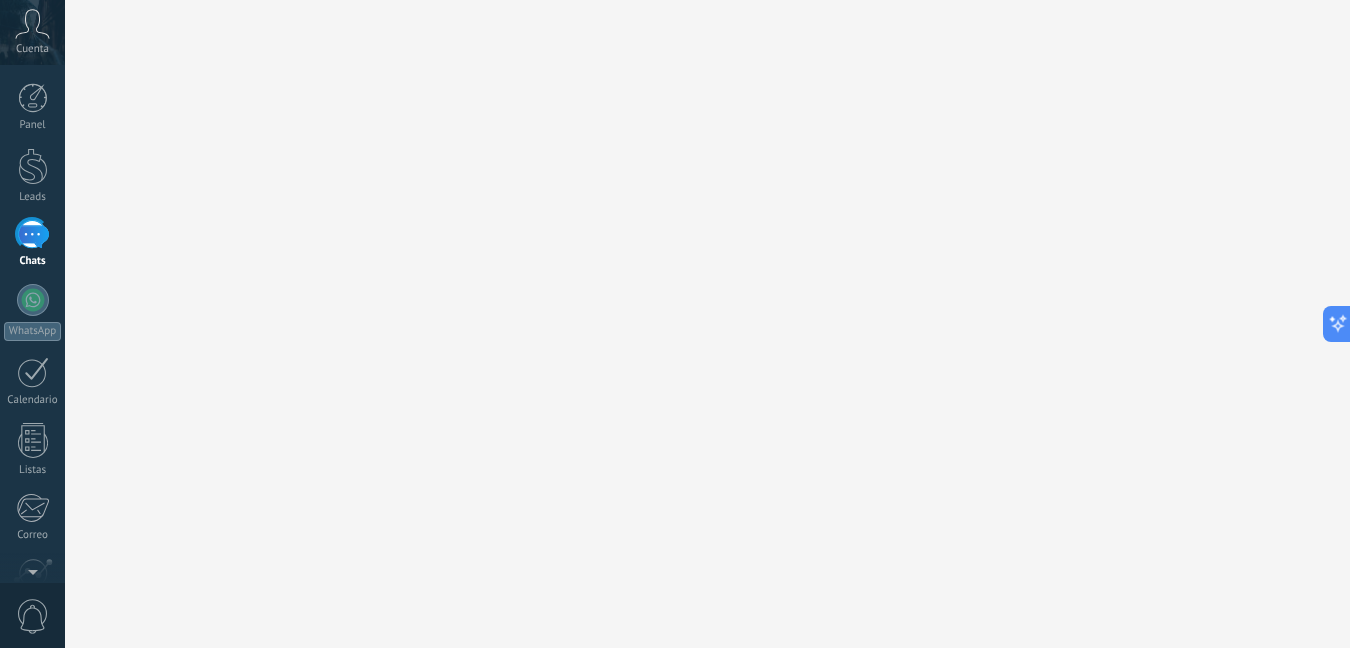 click 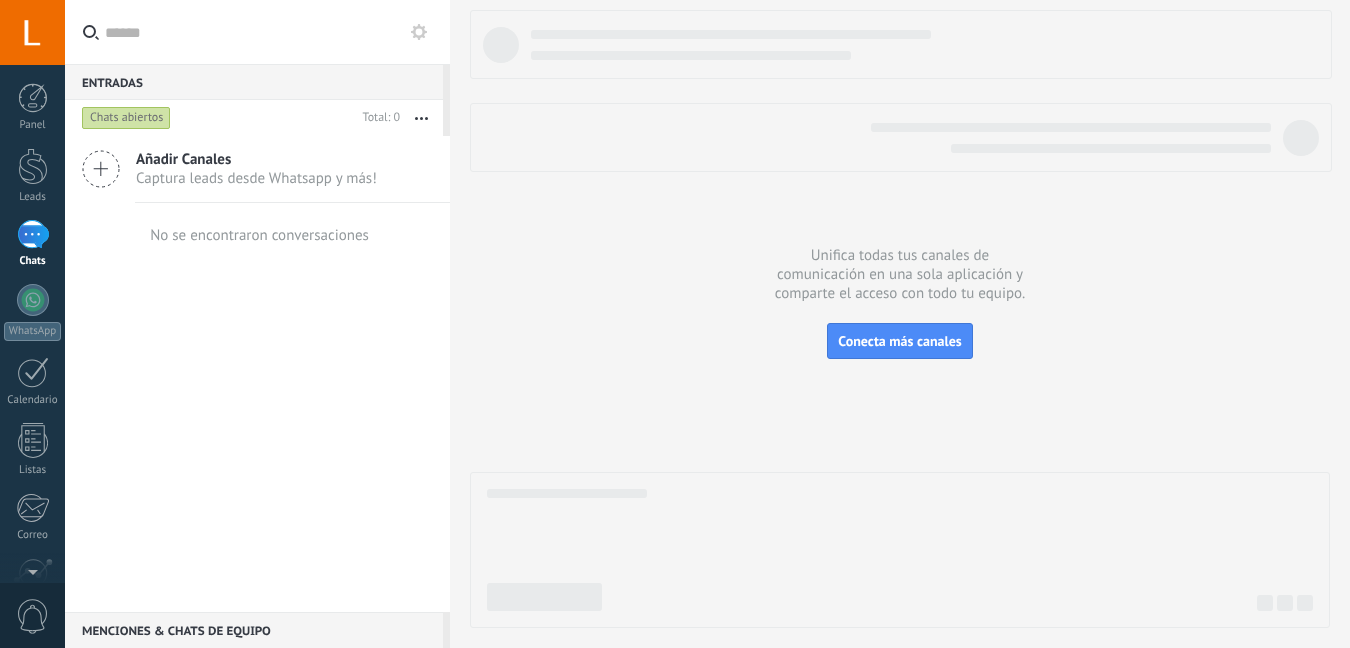 scroll, scrollTop: 0, scrollLeft: 0, axis: both 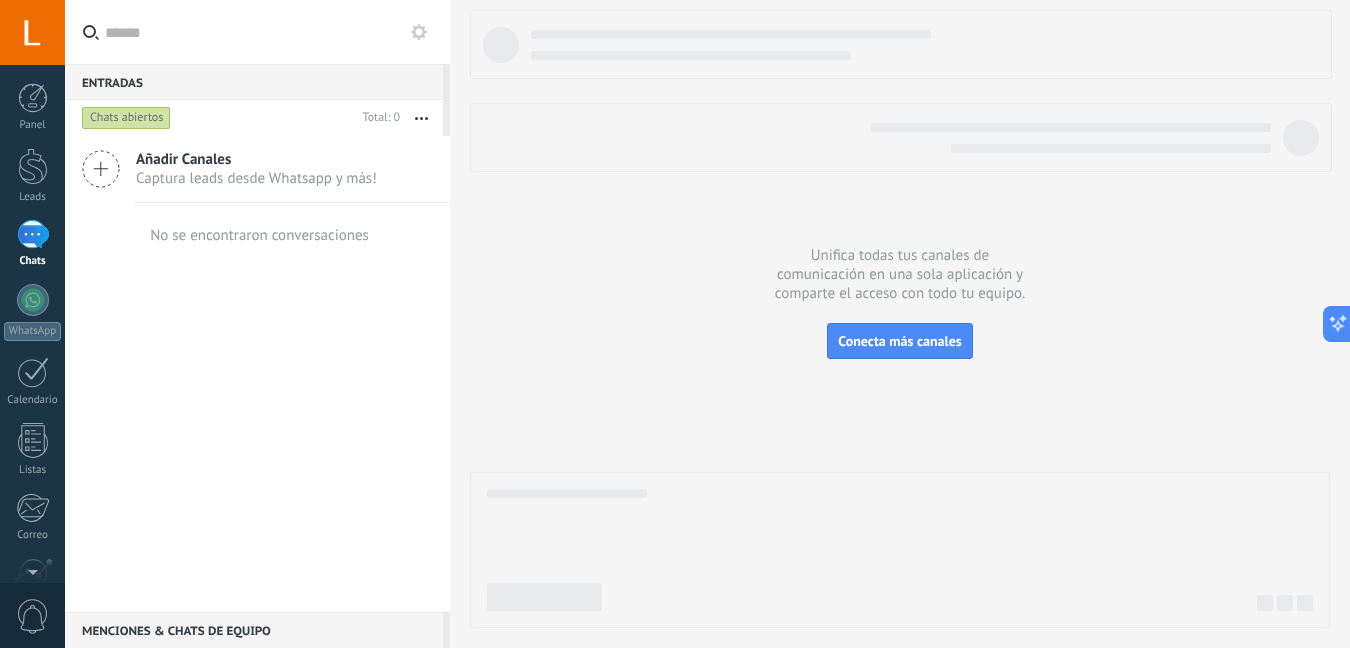 click on "Chats abiertos" at bounding box center (126, 118) 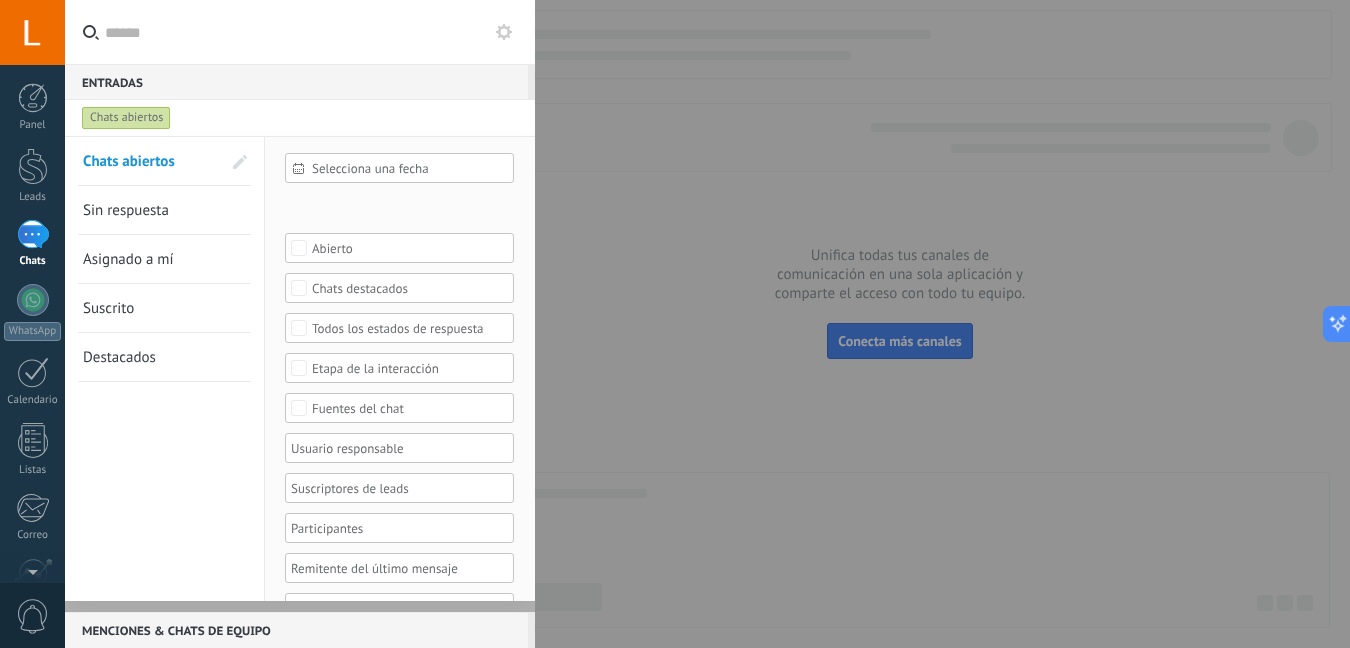 click on "Chats abiertos" at bounding box center [126, 118] 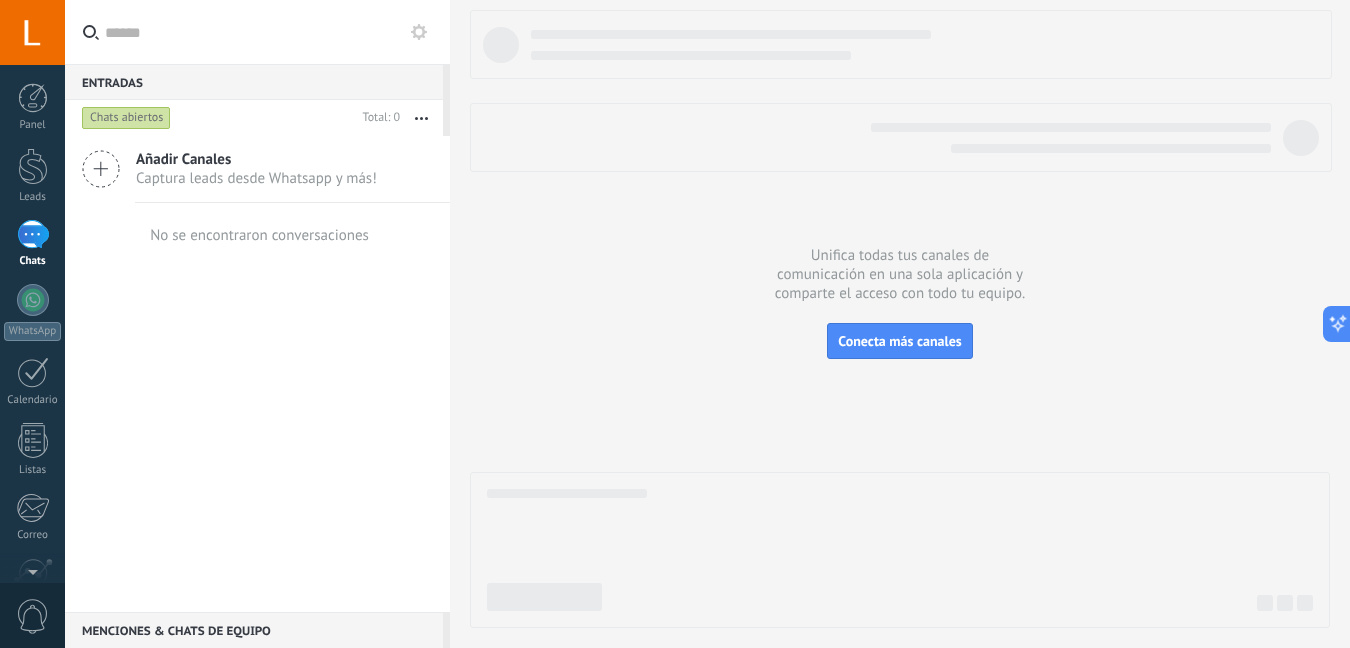 click at bounding box center (900, 91) 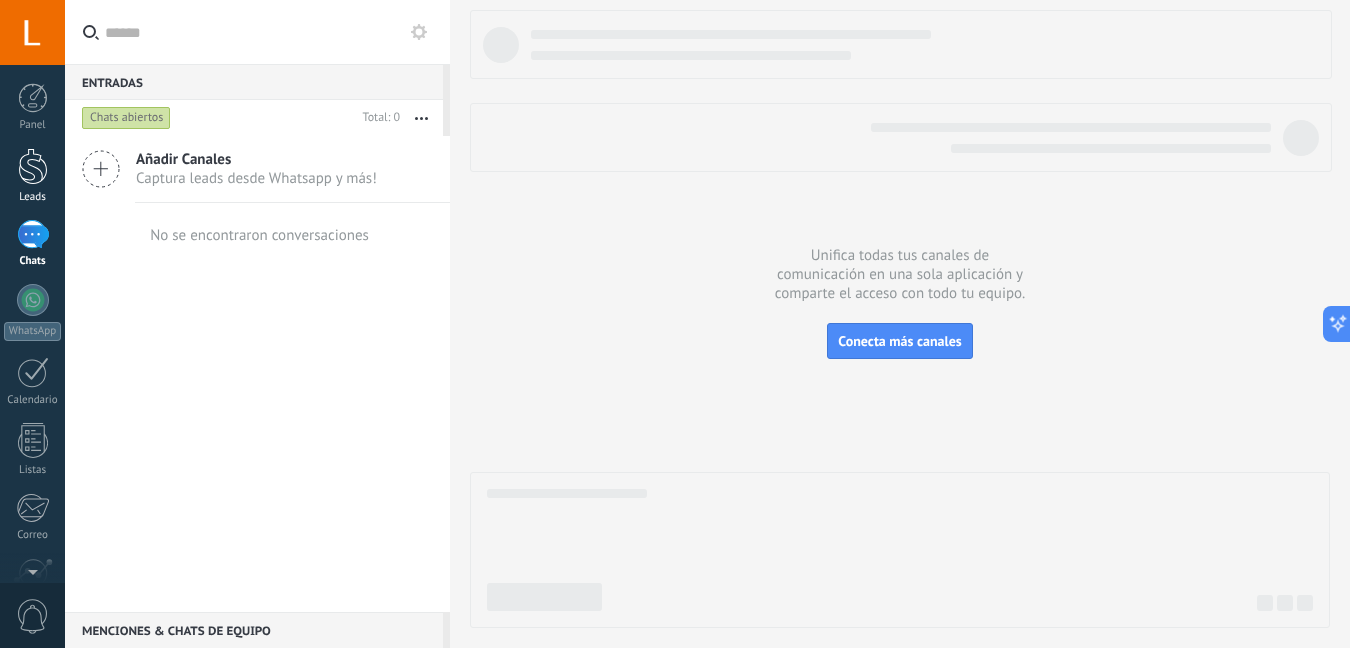 click at bounding box center [33, 166] 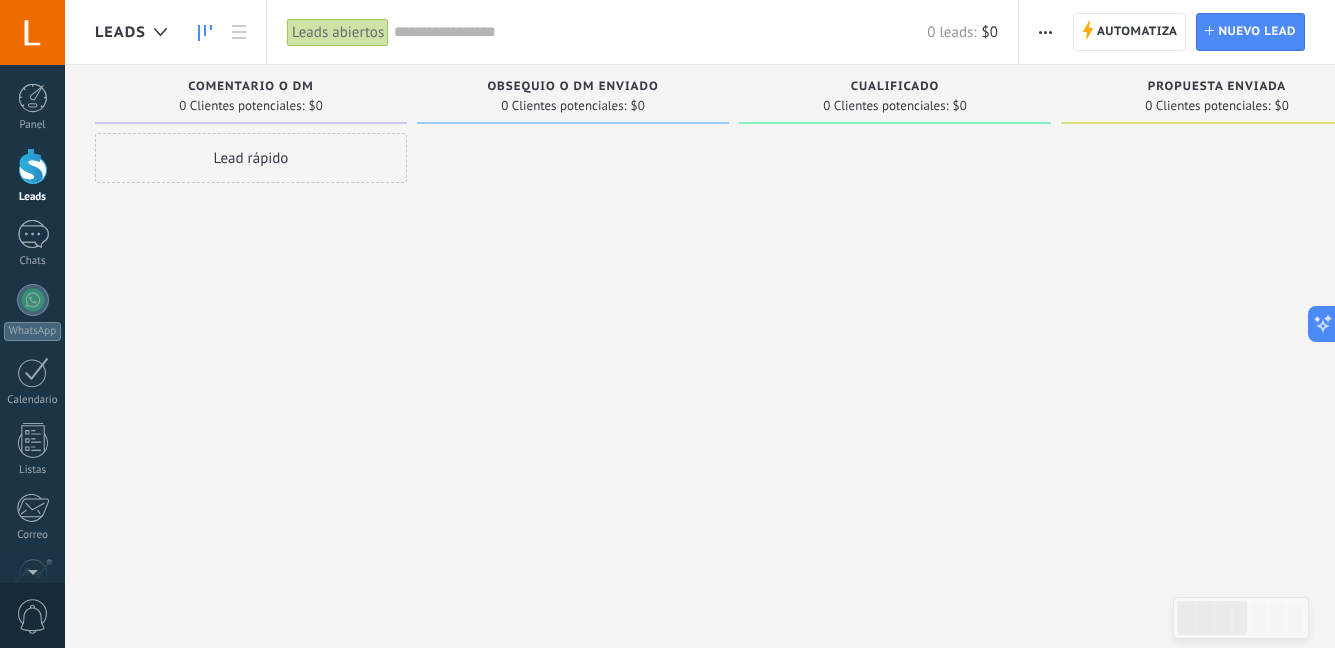 click 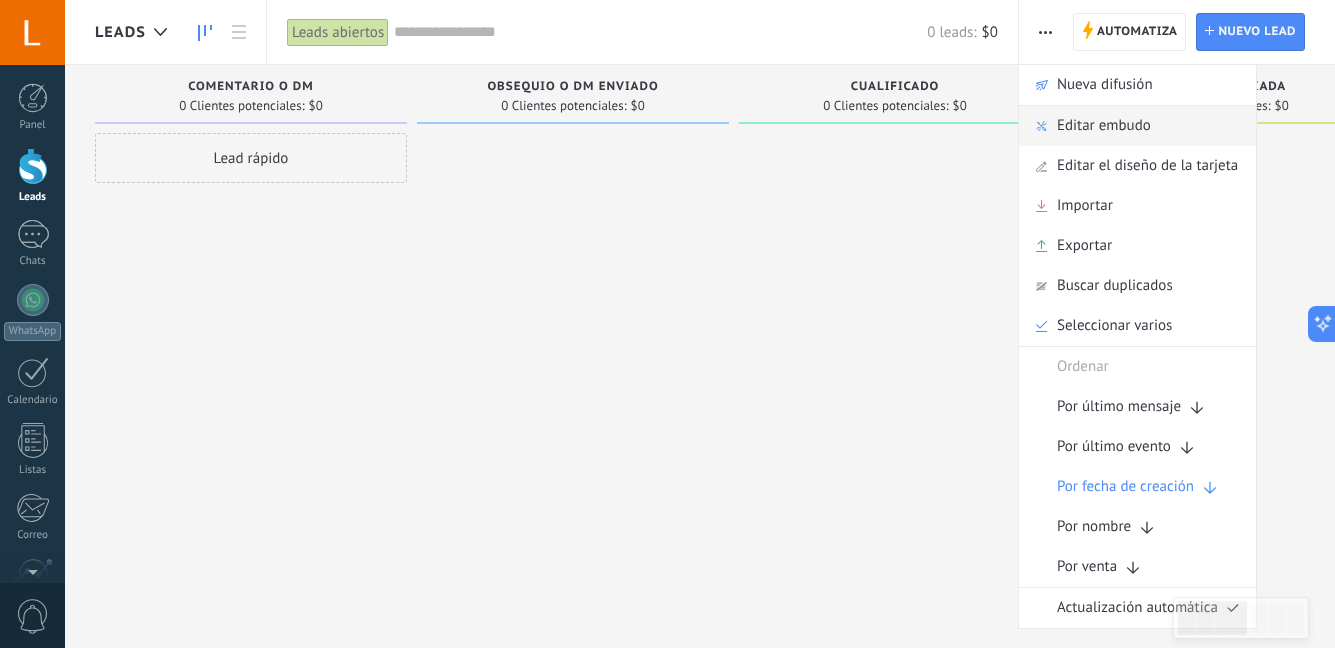 click on "Editar embudo" at bounding box center [1104, 126] 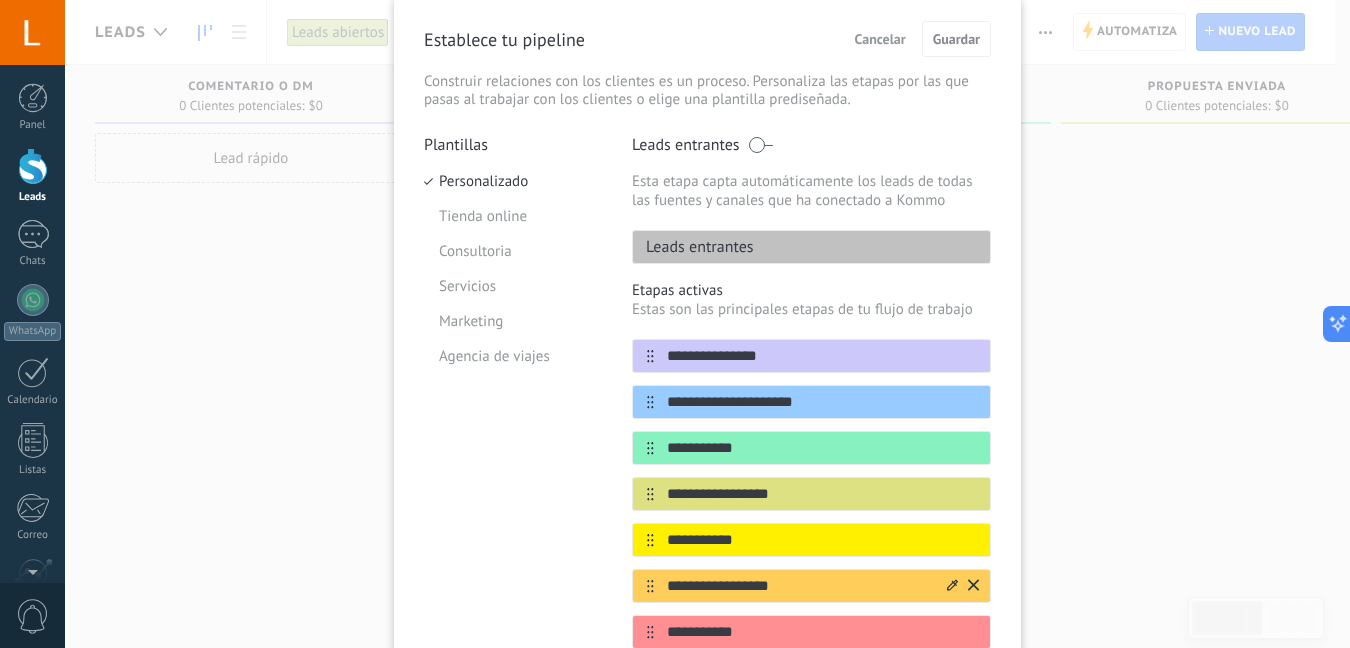 scroll, scrollTop: 0, scrollLeft: 0, axis: both 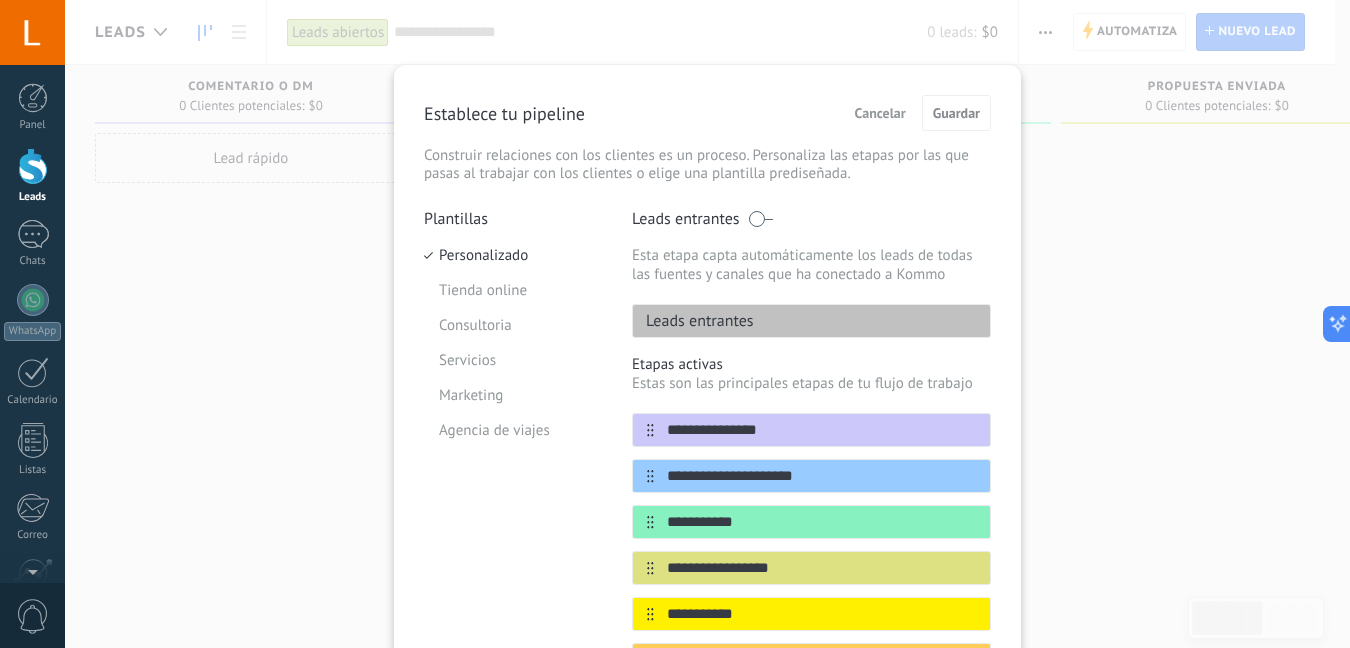 click on "Leads entrantes" at bounding box center [811, 321] 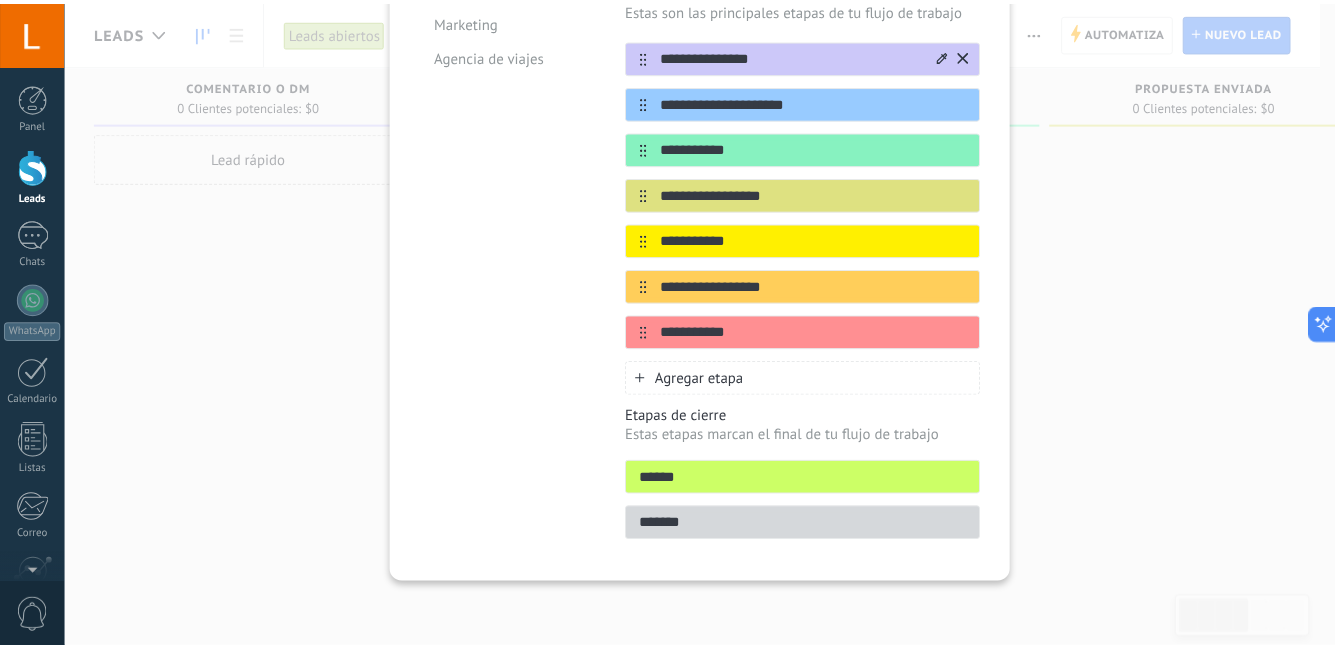scroll, scrollTop: 0, scrollLeft: 0, axis: both 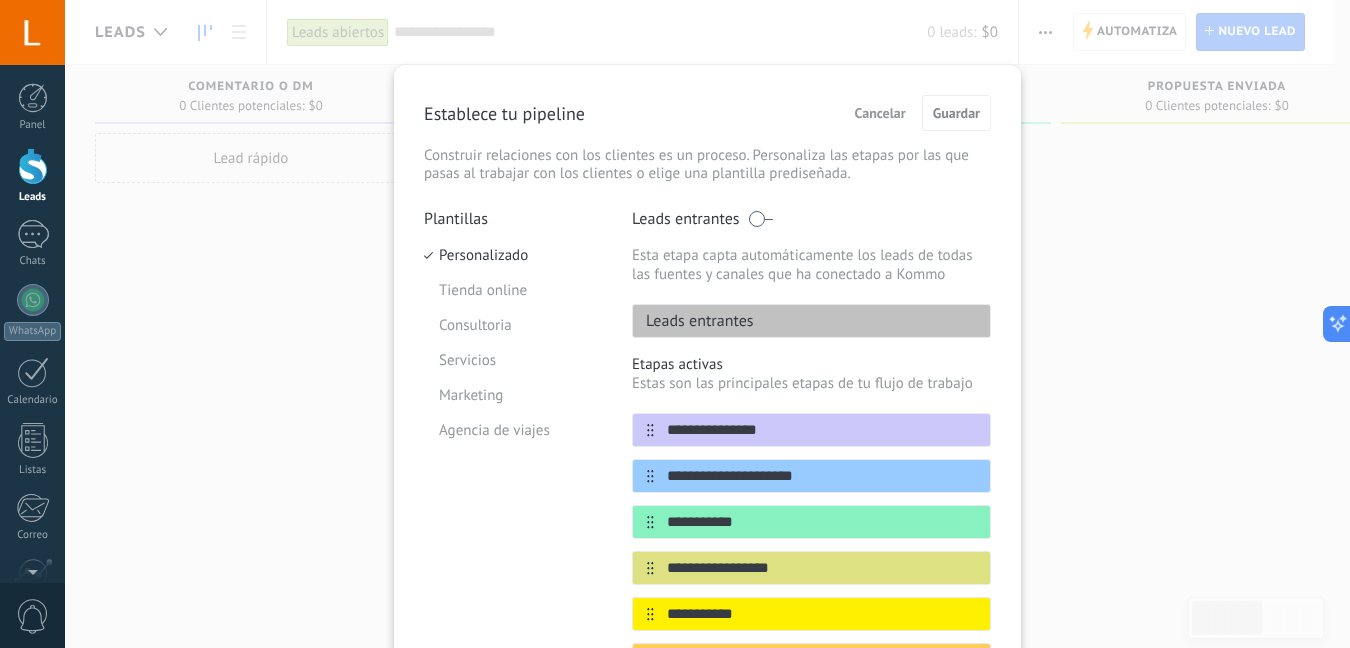 click on "Cancelar" at bounding box center [880, 113] 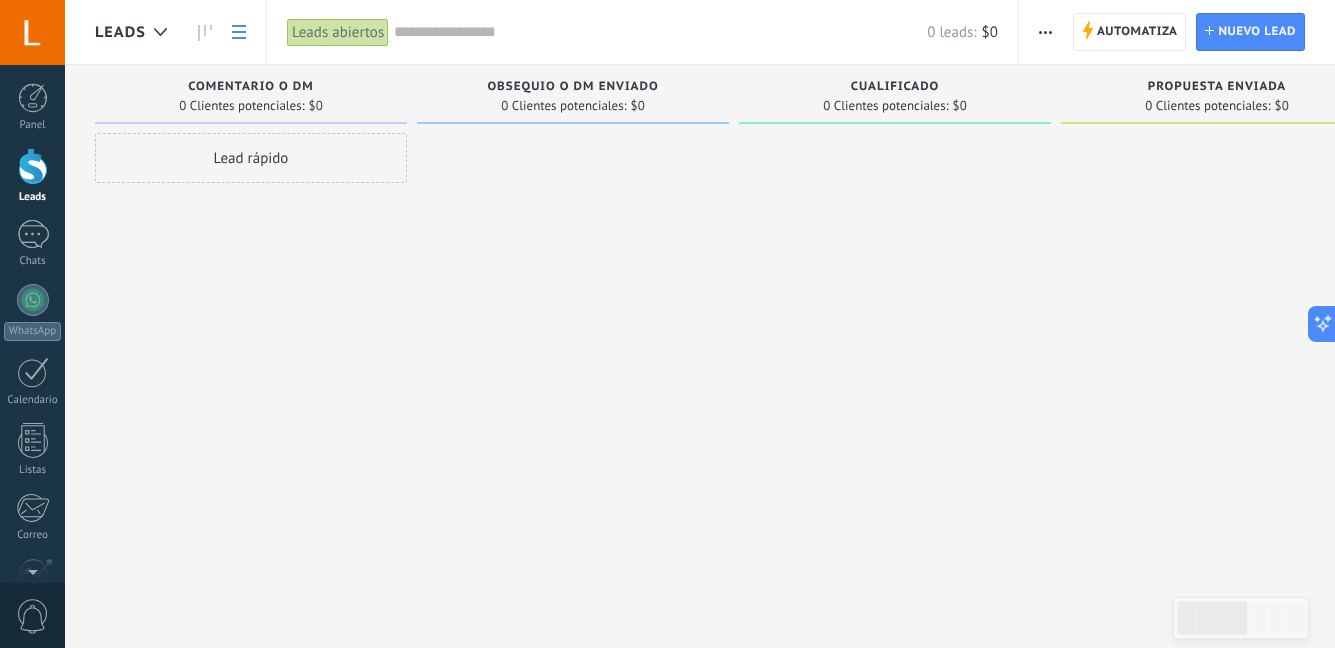 click at bounding box center (239, 32) 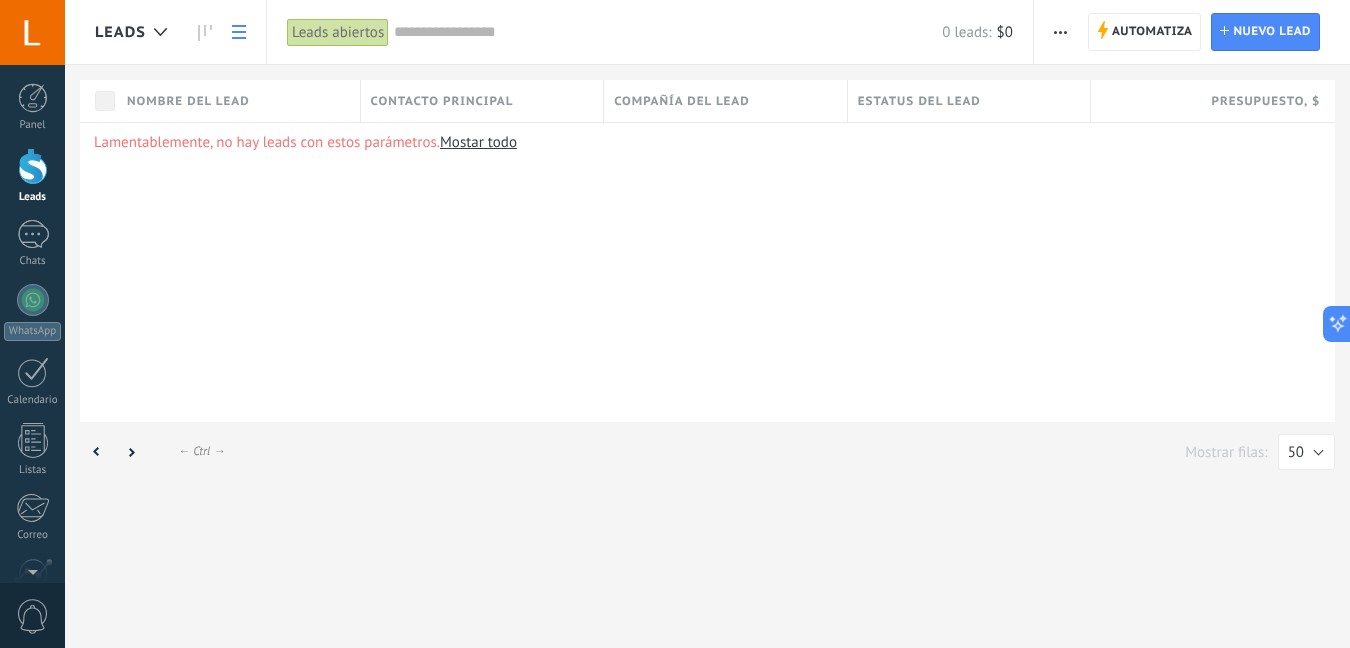 click on "Mostar todo" at bounding box center (478, 142) 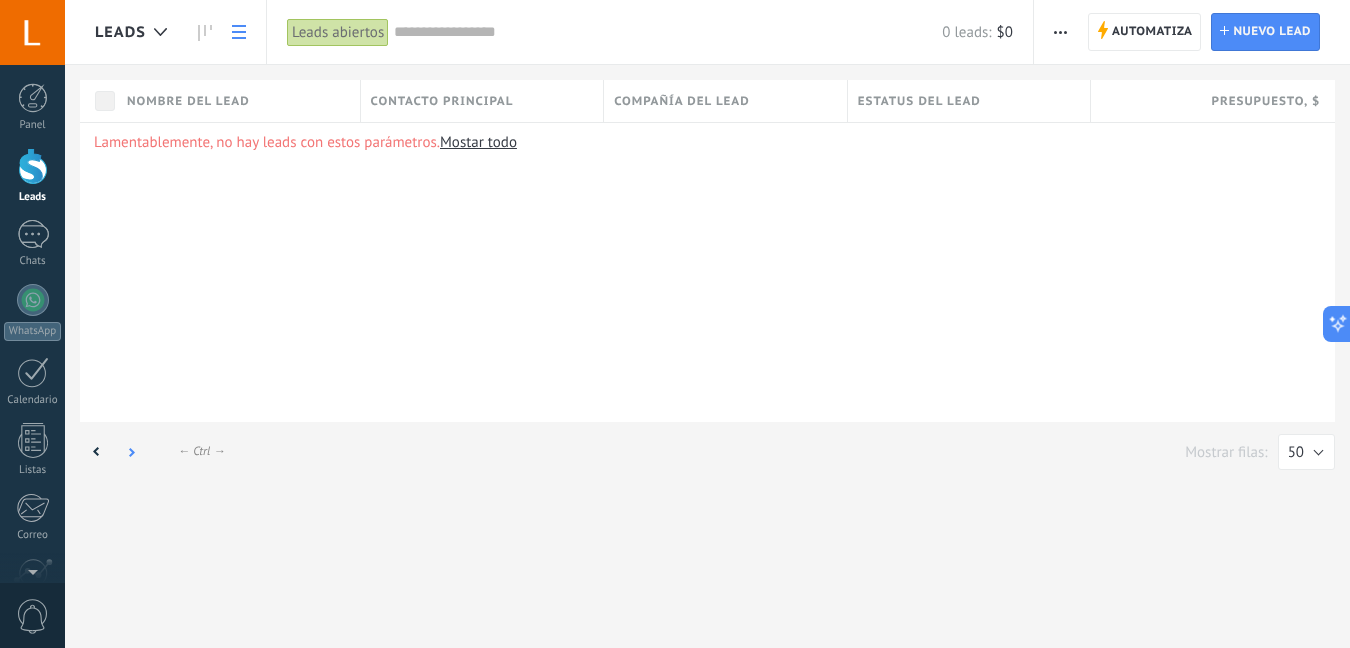 click 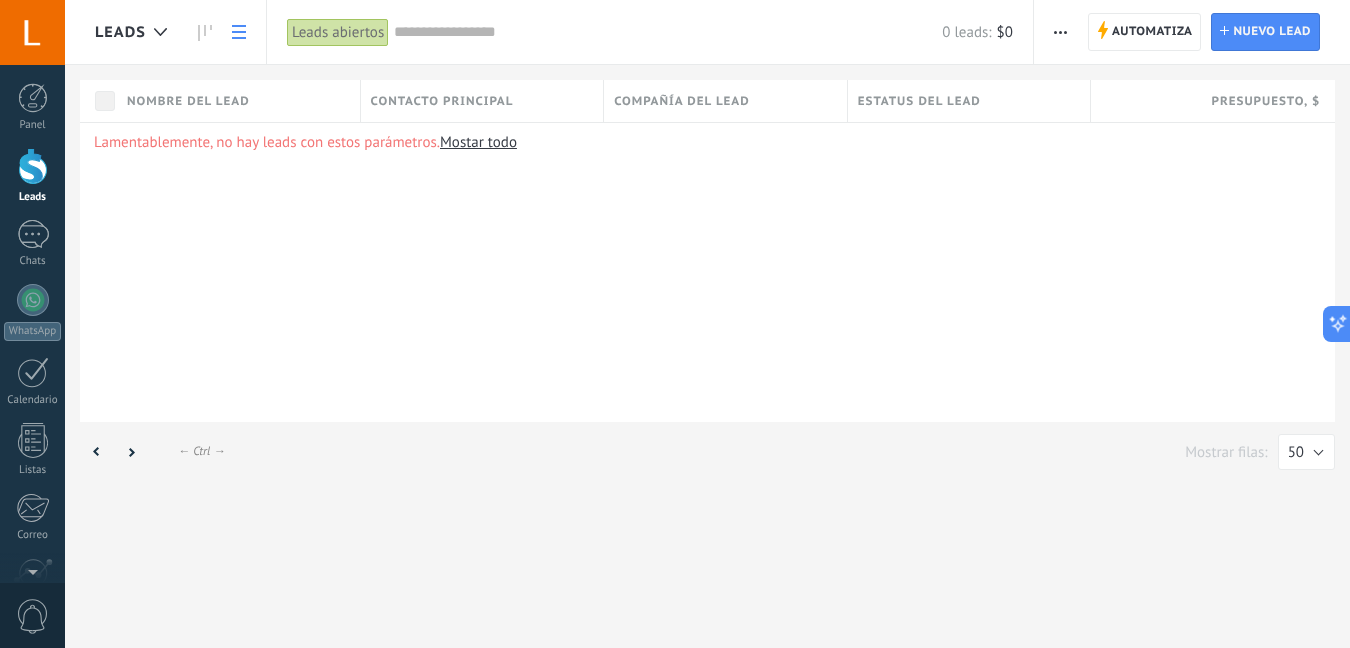 click on "Contacto principal" at bounding box center [442, 101] 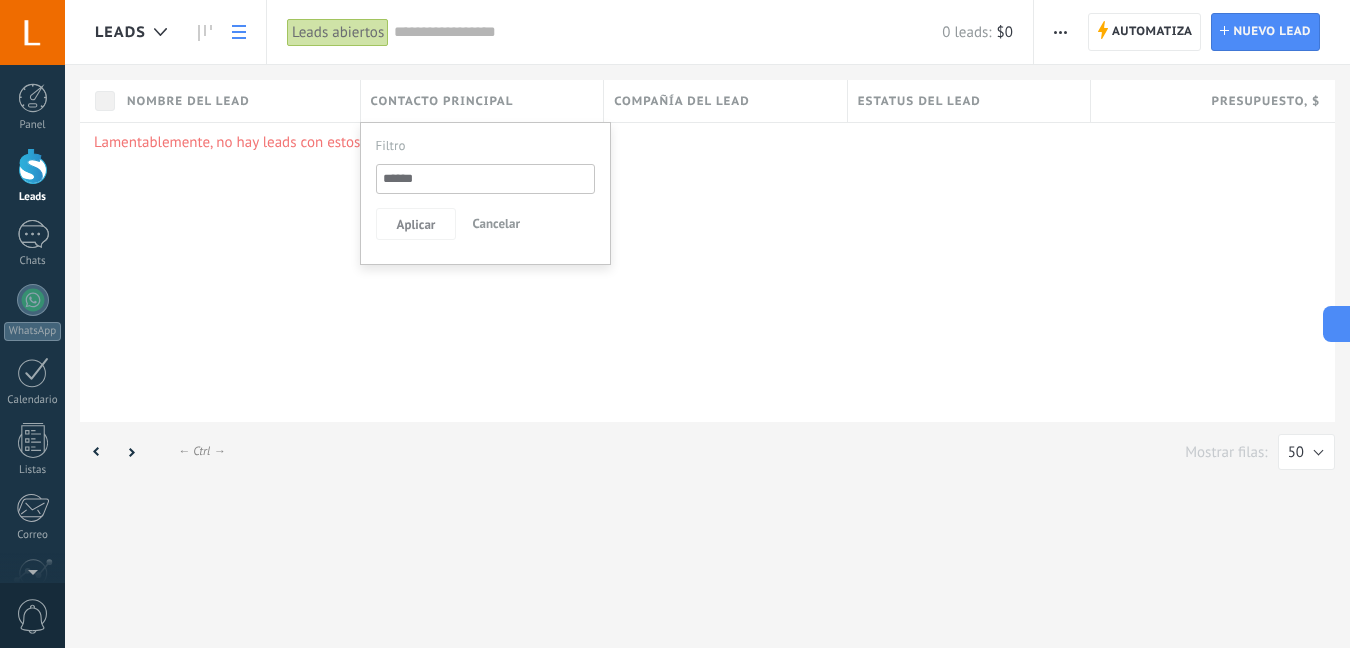 click on "Compañía del lead" at bounding box center [725, 101] 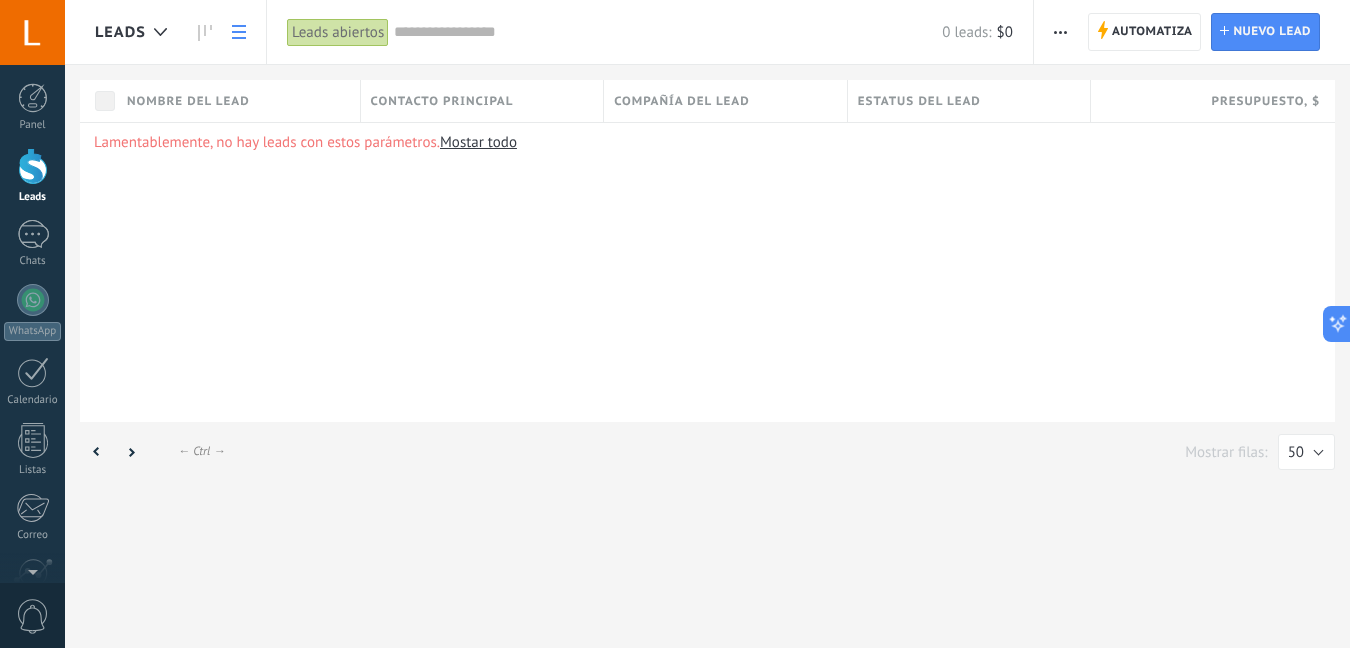 click on "Compañía del lead" at bounding box center [682, 101] 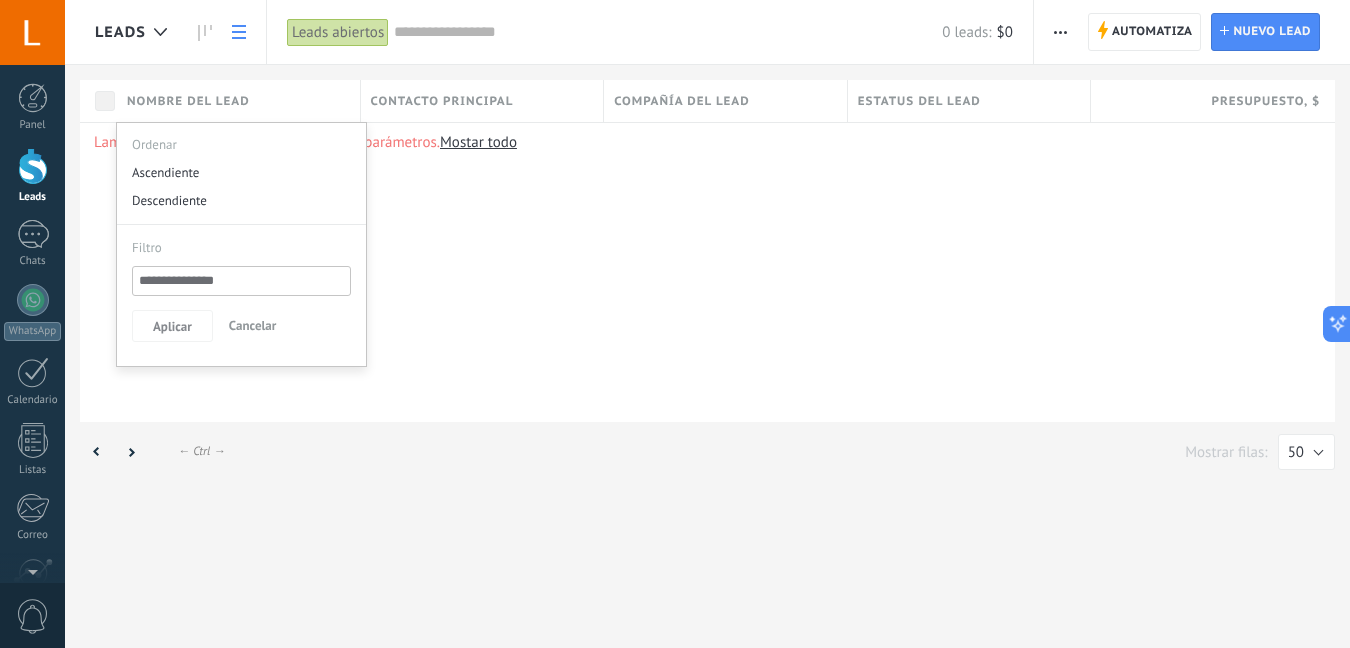 click at bounding box center (241, 281) 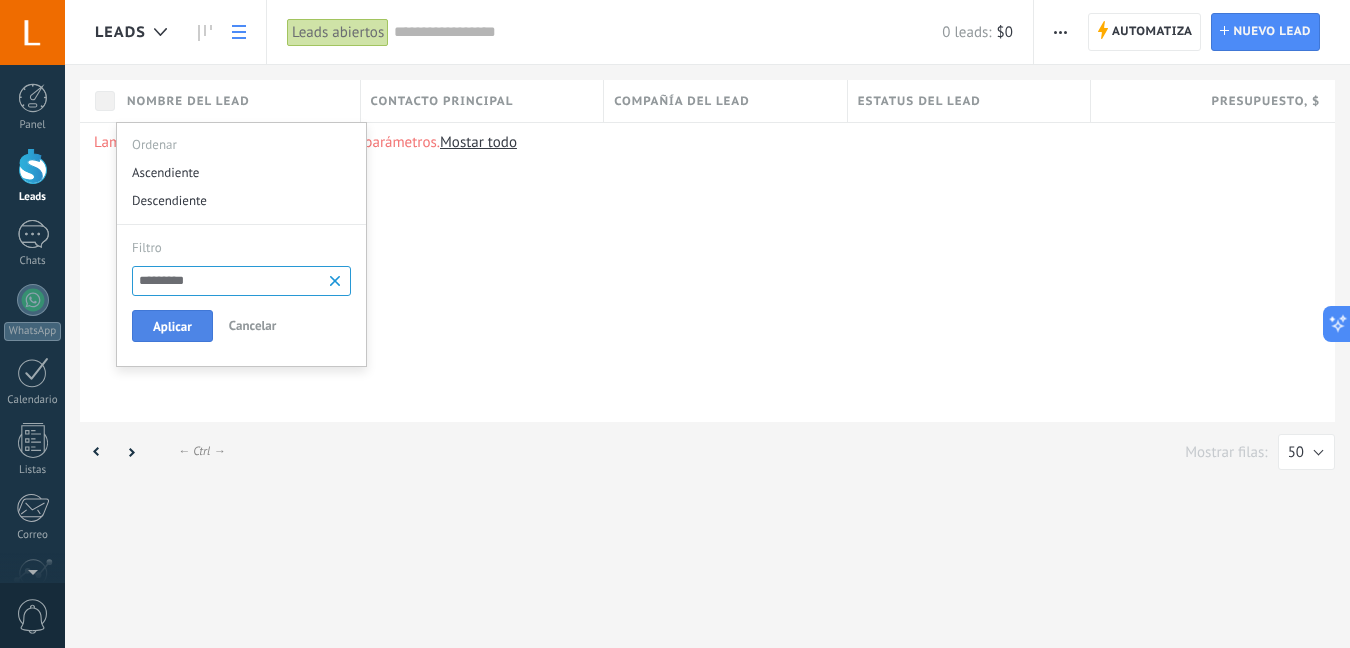 type on "*********" 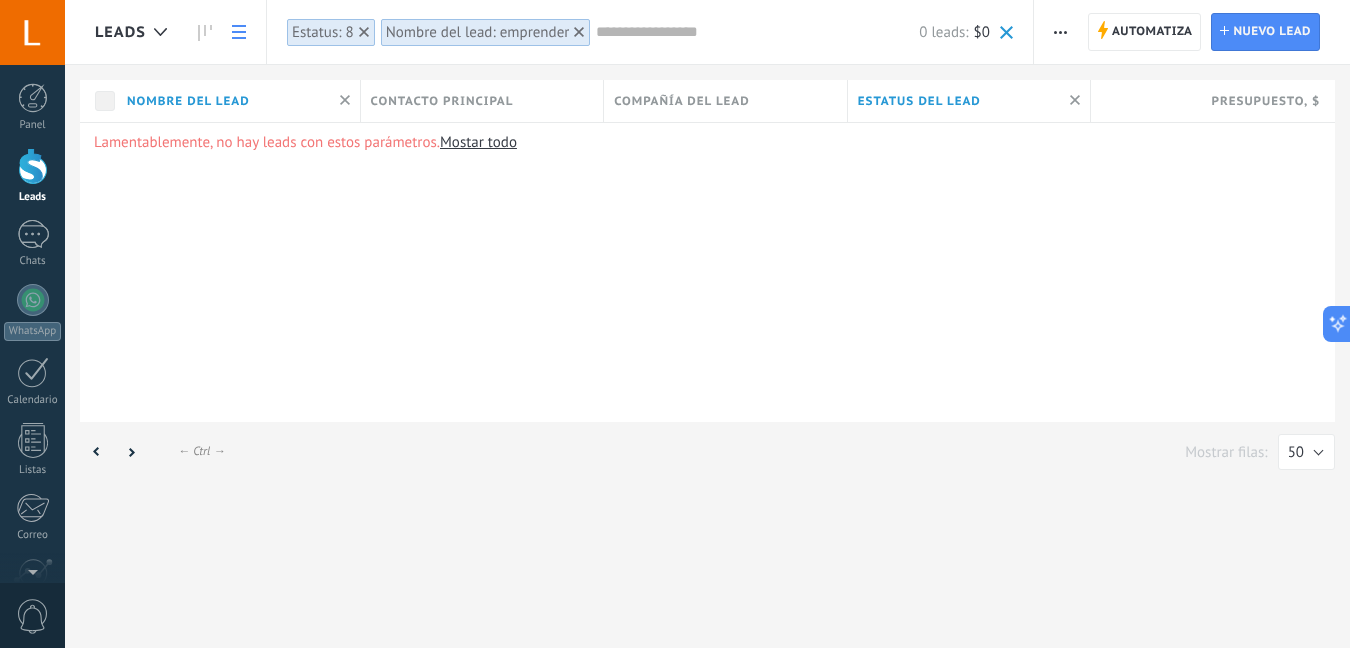 drag, startPoint x: 1266, startPoint y: 106, endPoint x: 812, endPoint y: 179, distance: 459.83148 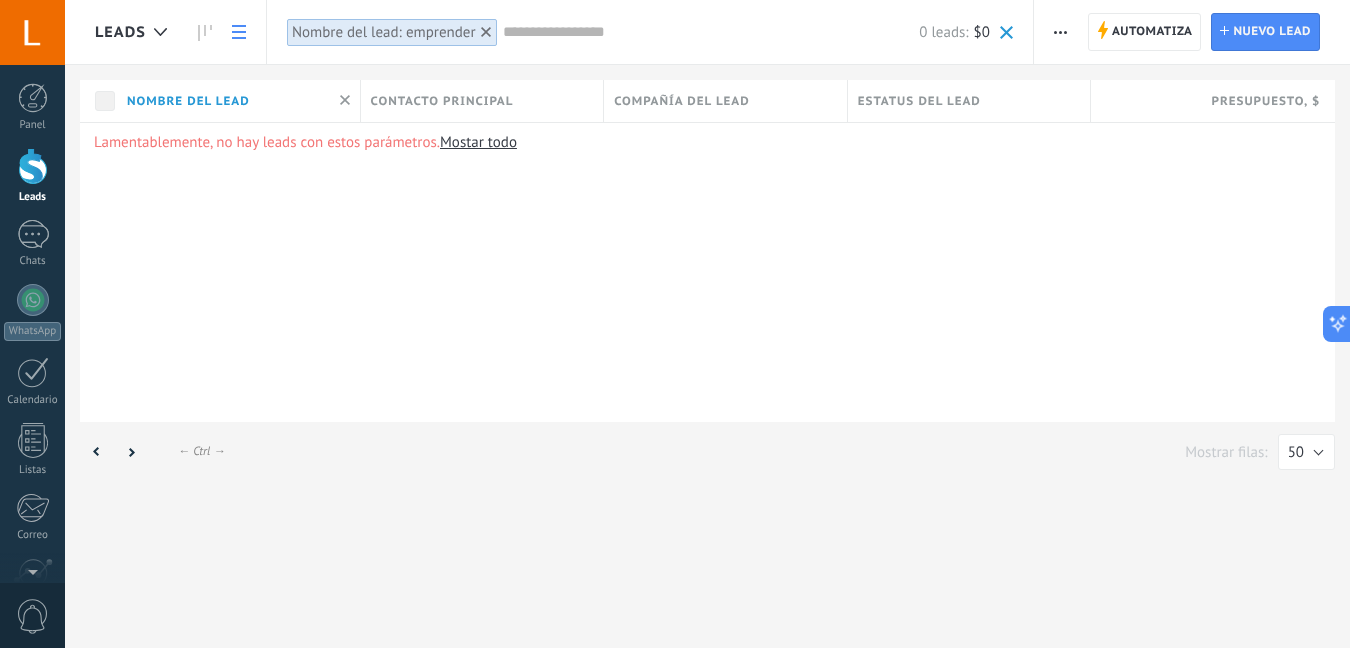click 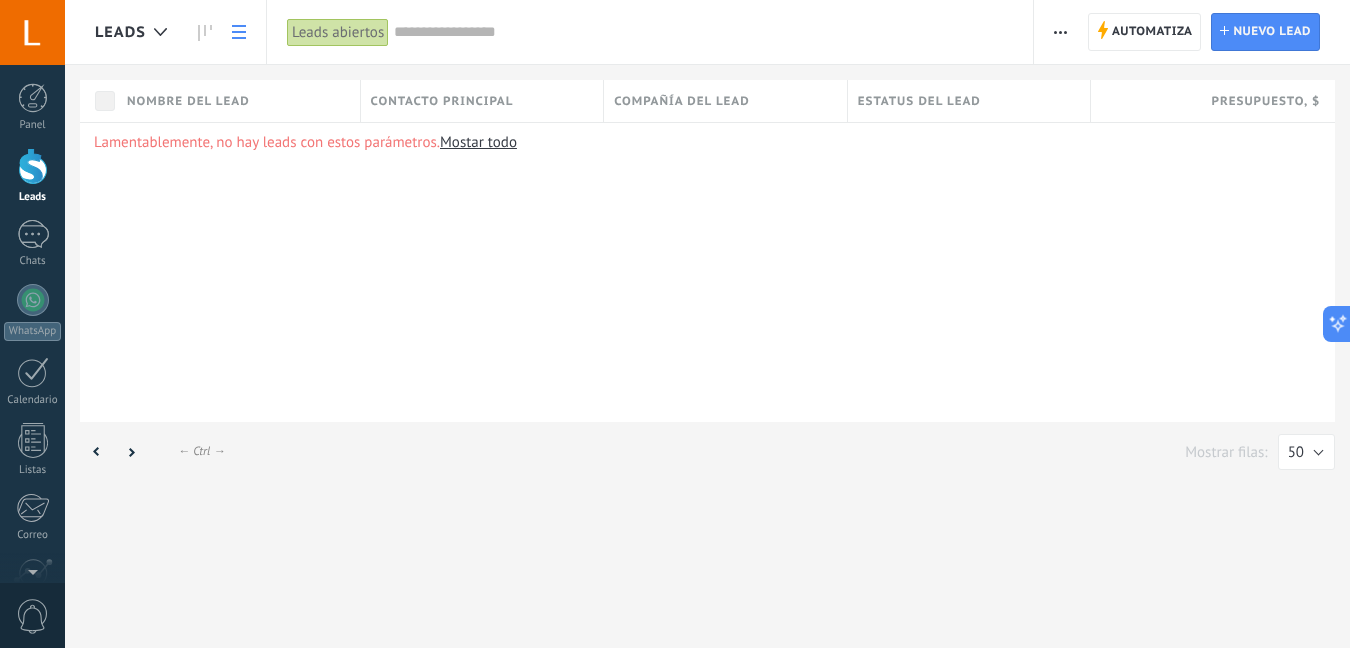 click 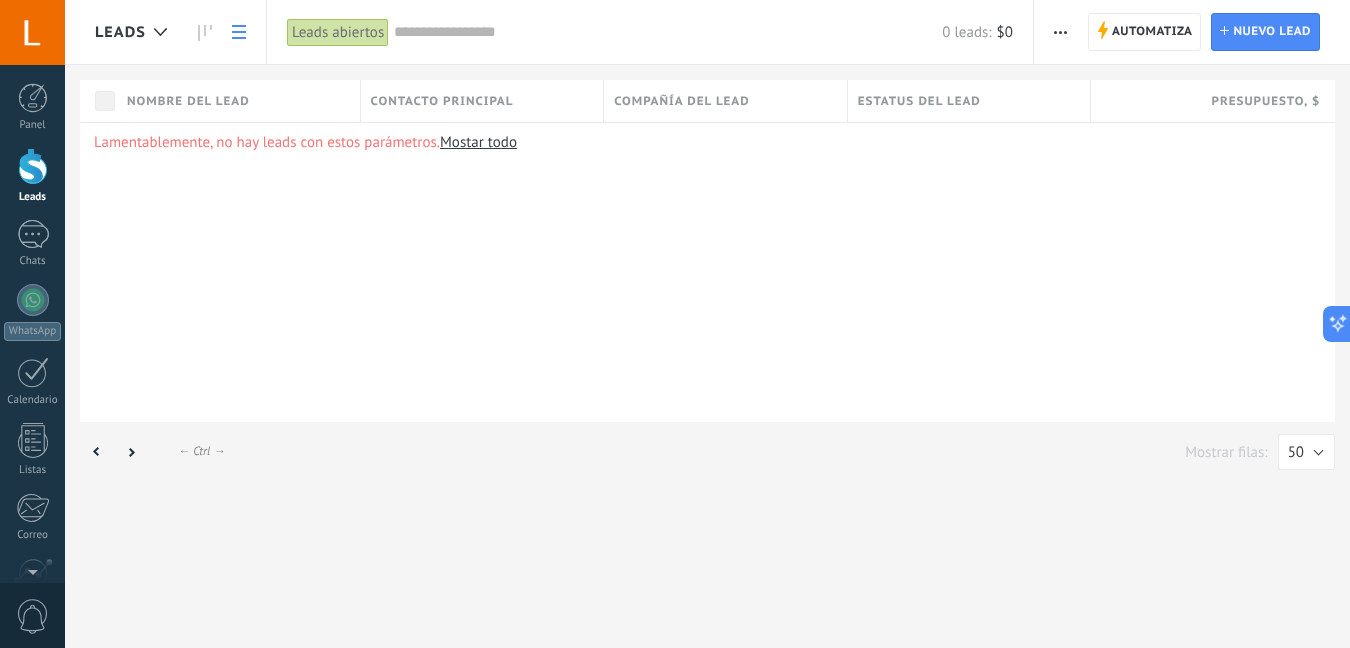 click 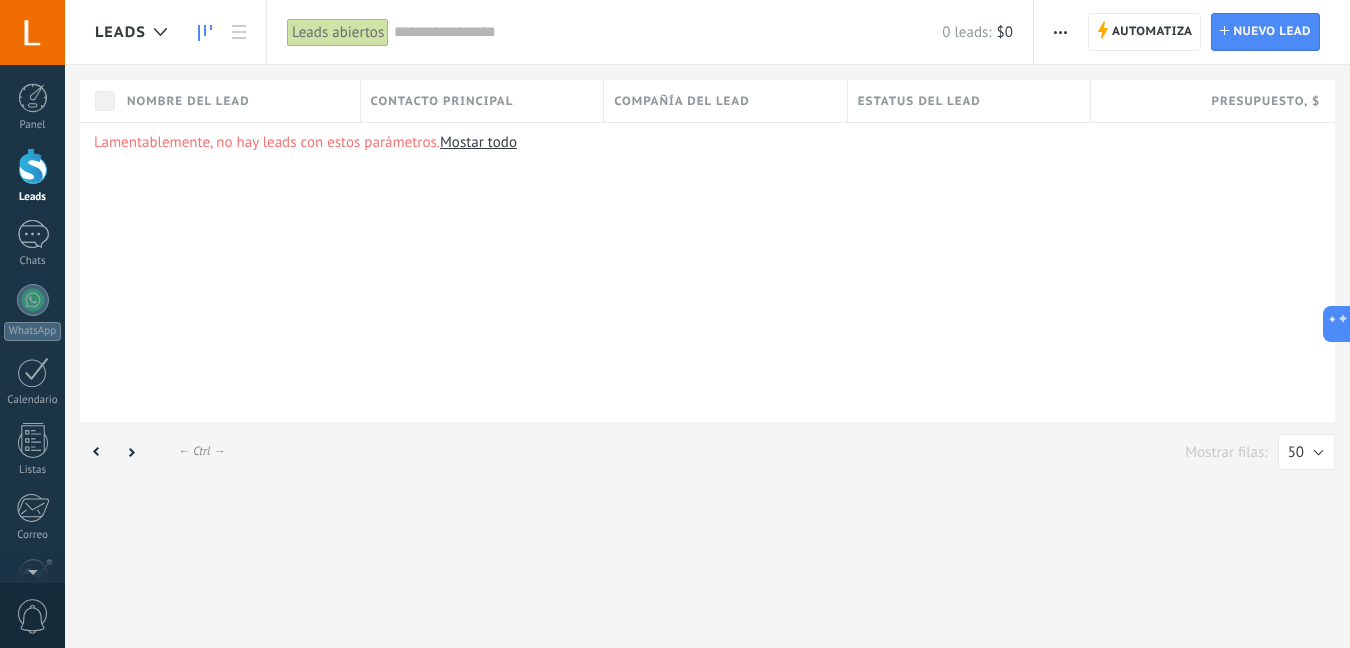 click 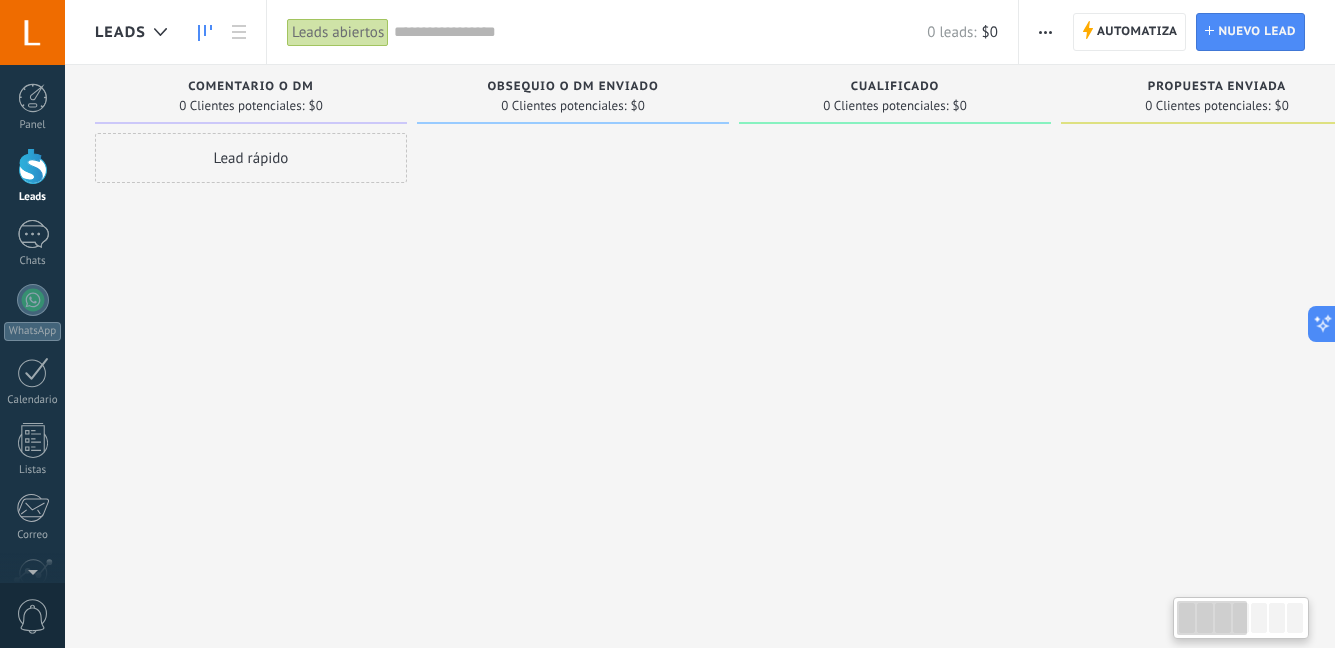 click on "Lead rápido" at bounding box center [251, 158] 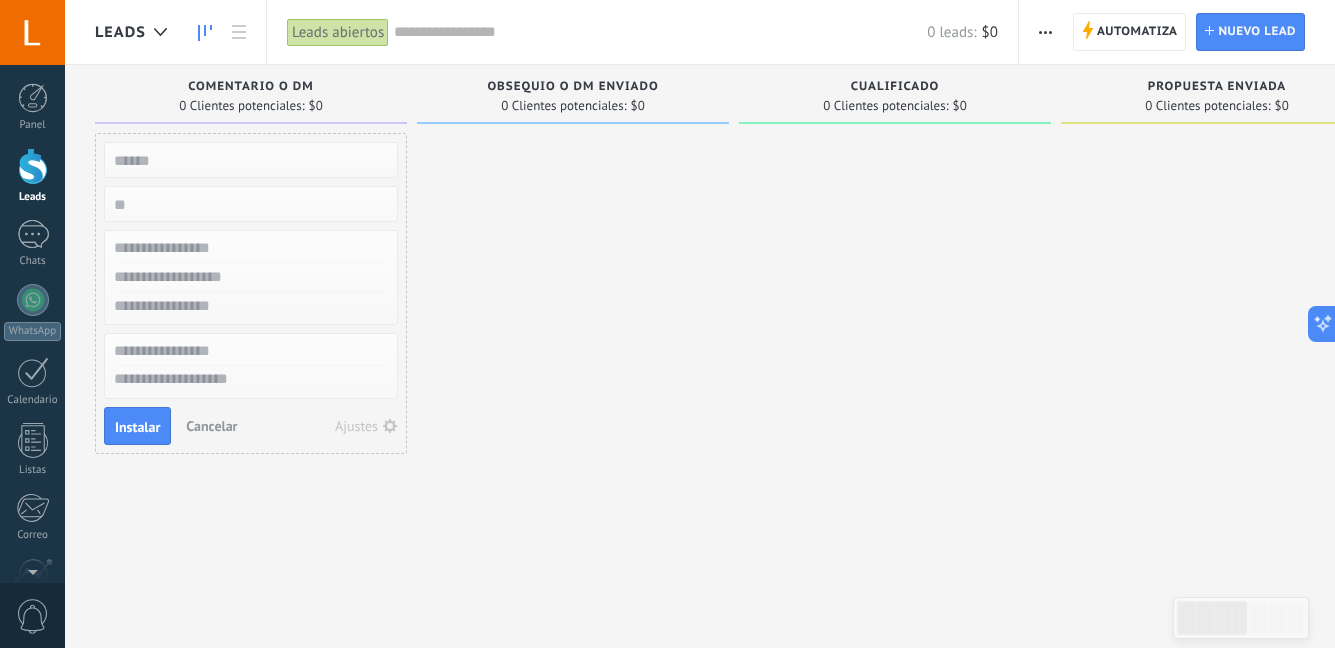 click at bounding box center (895, 326) 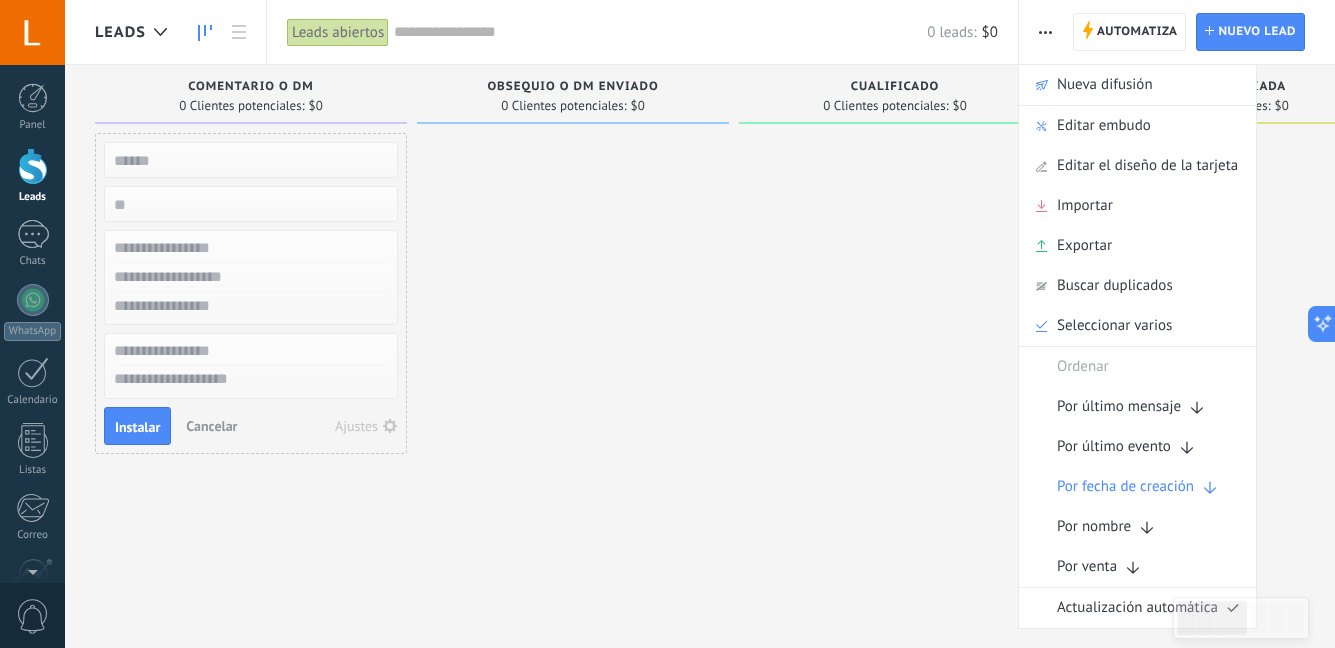 scroll, scrollTop: 34, scrollLeft: 0, axis: vertical 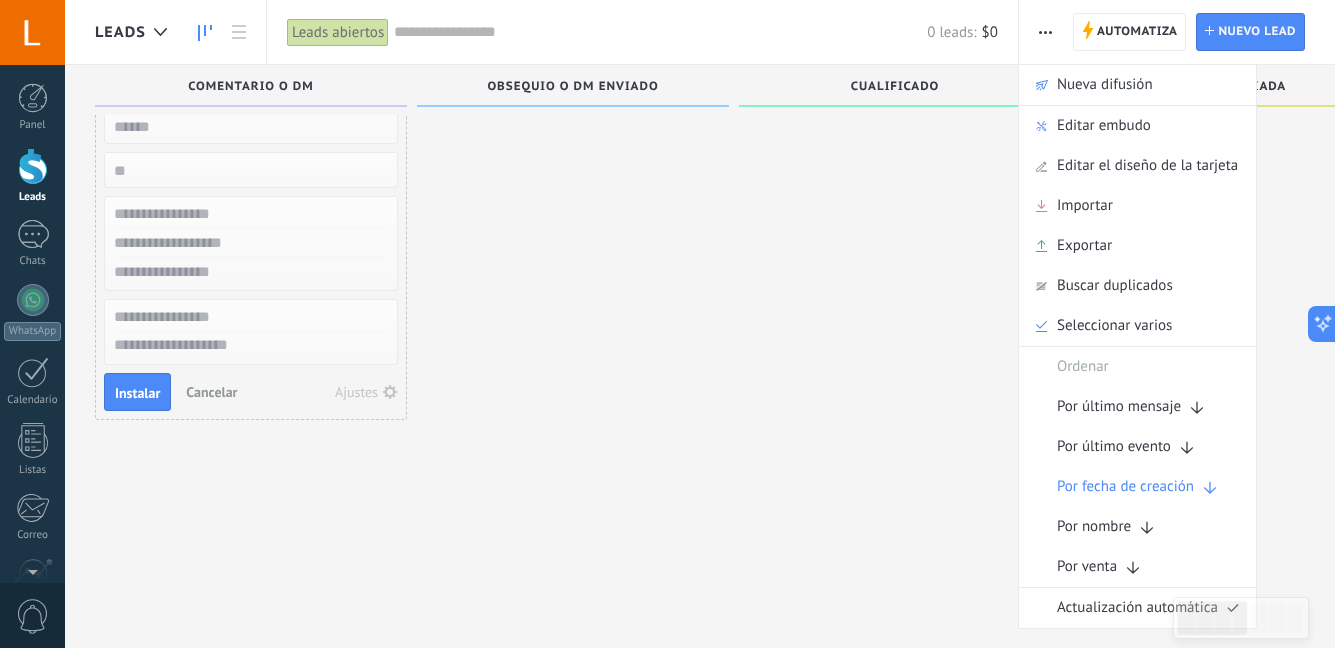click at bounding box center [32, 32] 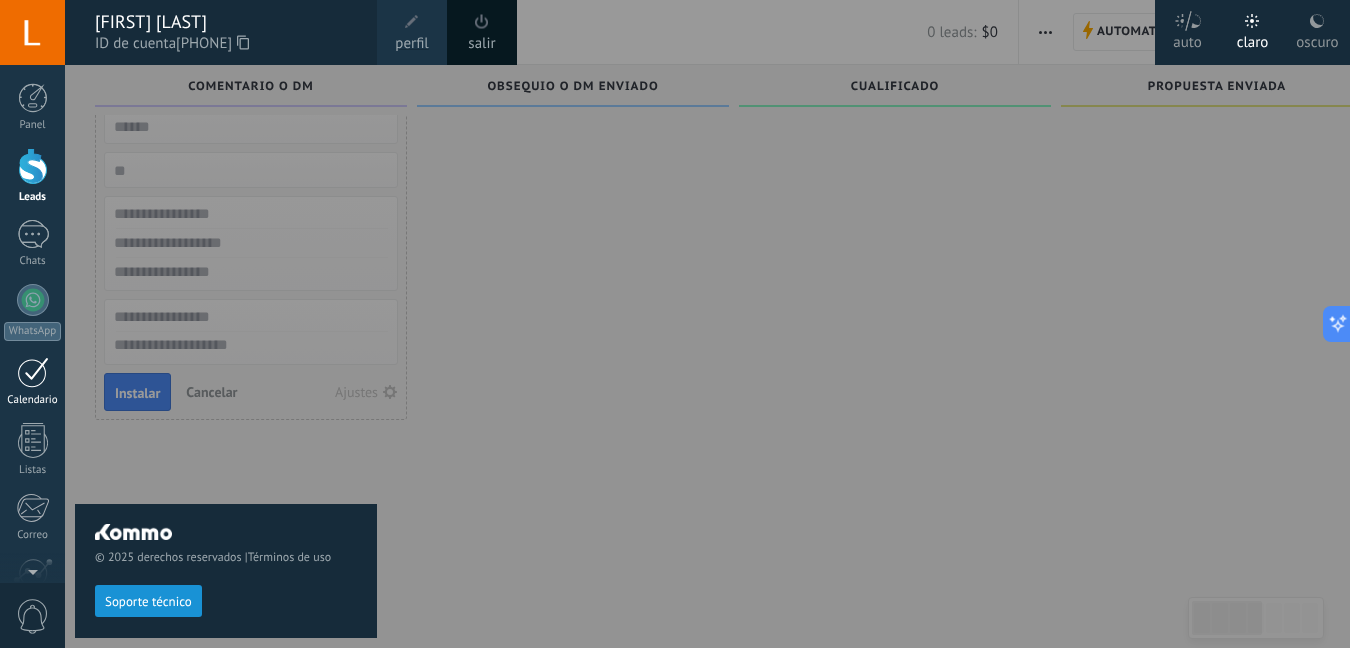 click at bounding box center [33, 372] 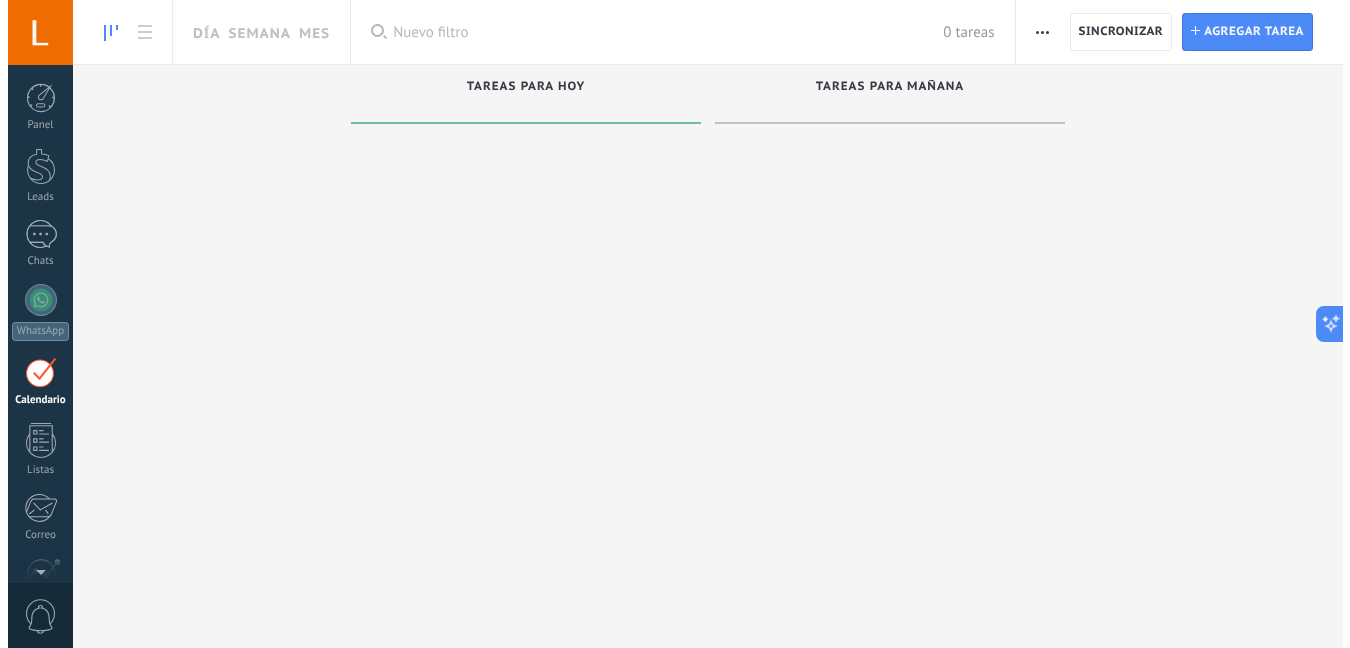 scroll, scrollTop: 0, scrollLeft: 0, axis: both 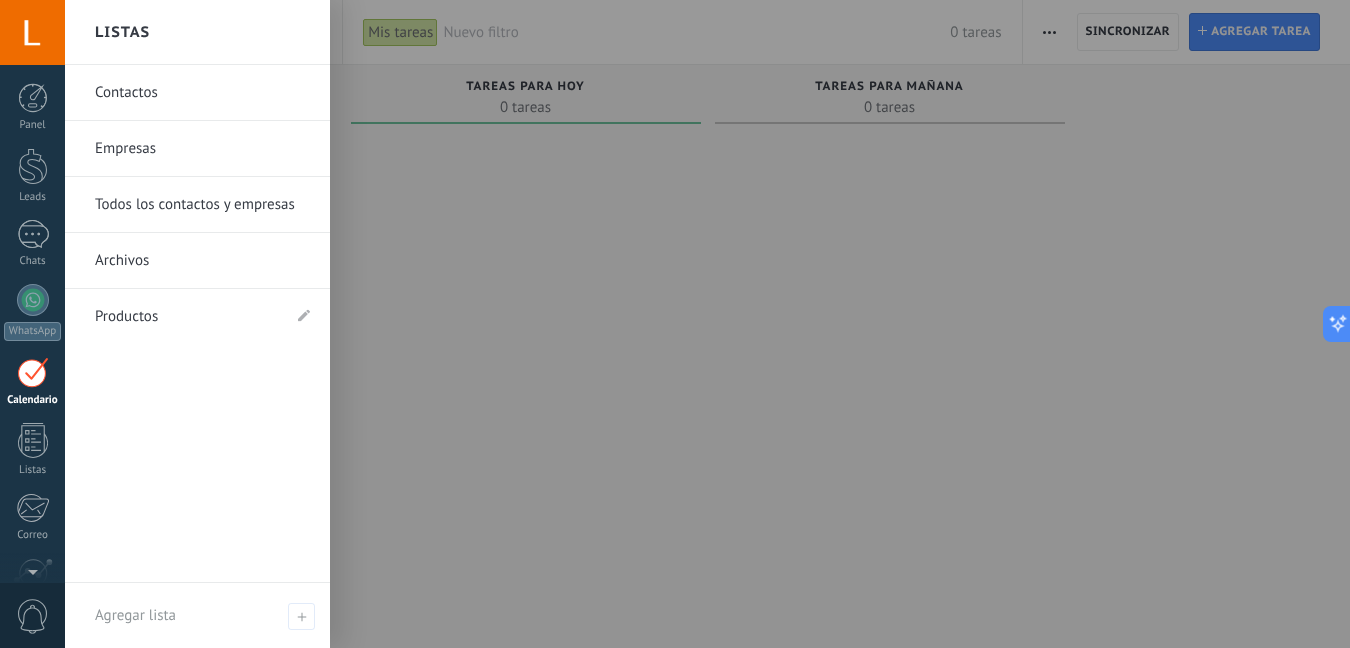 click on "Contactos" at bounding box center [202, 93] 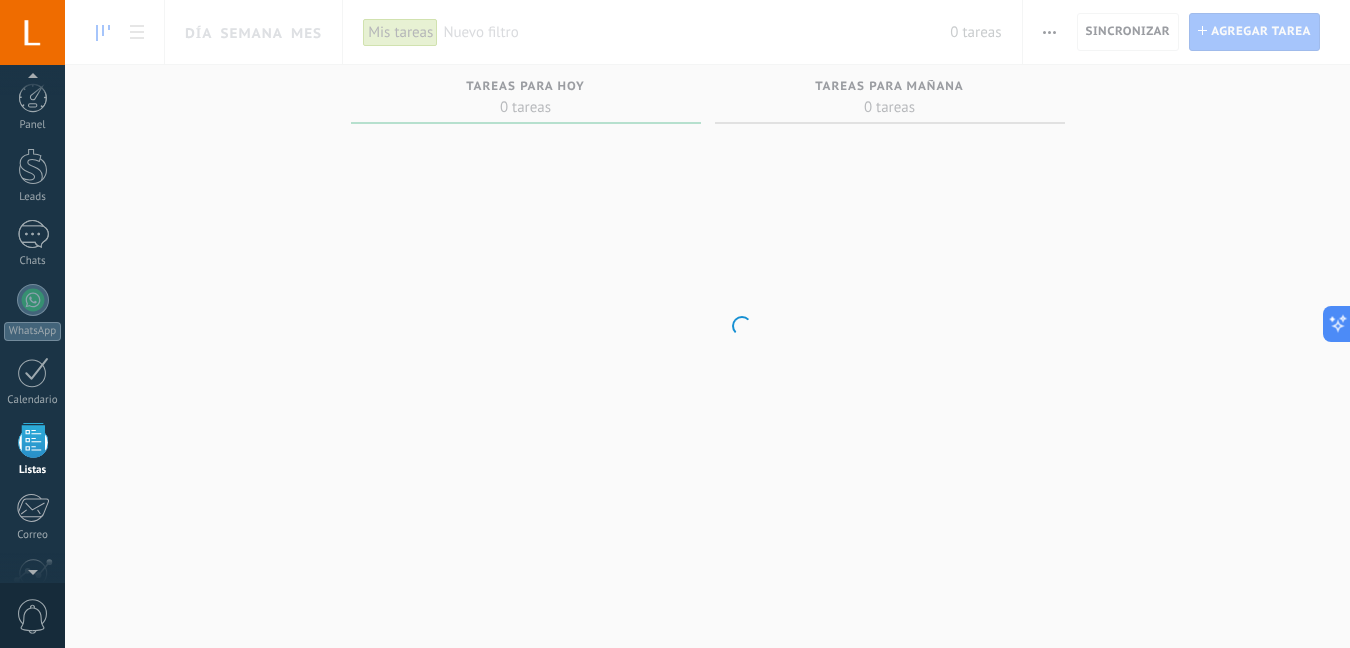 scroll, scrollTop: 124, scrollLeft: 0, axis: vertical 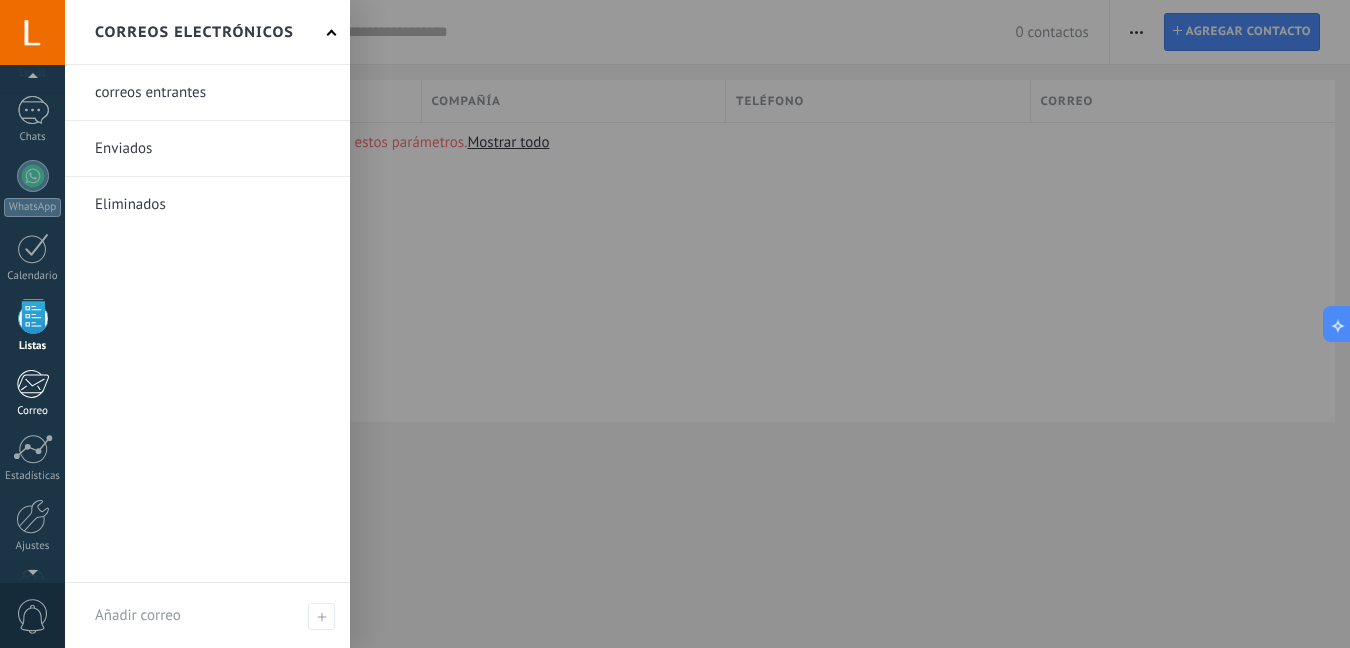 click at bounding box center [32, 384] 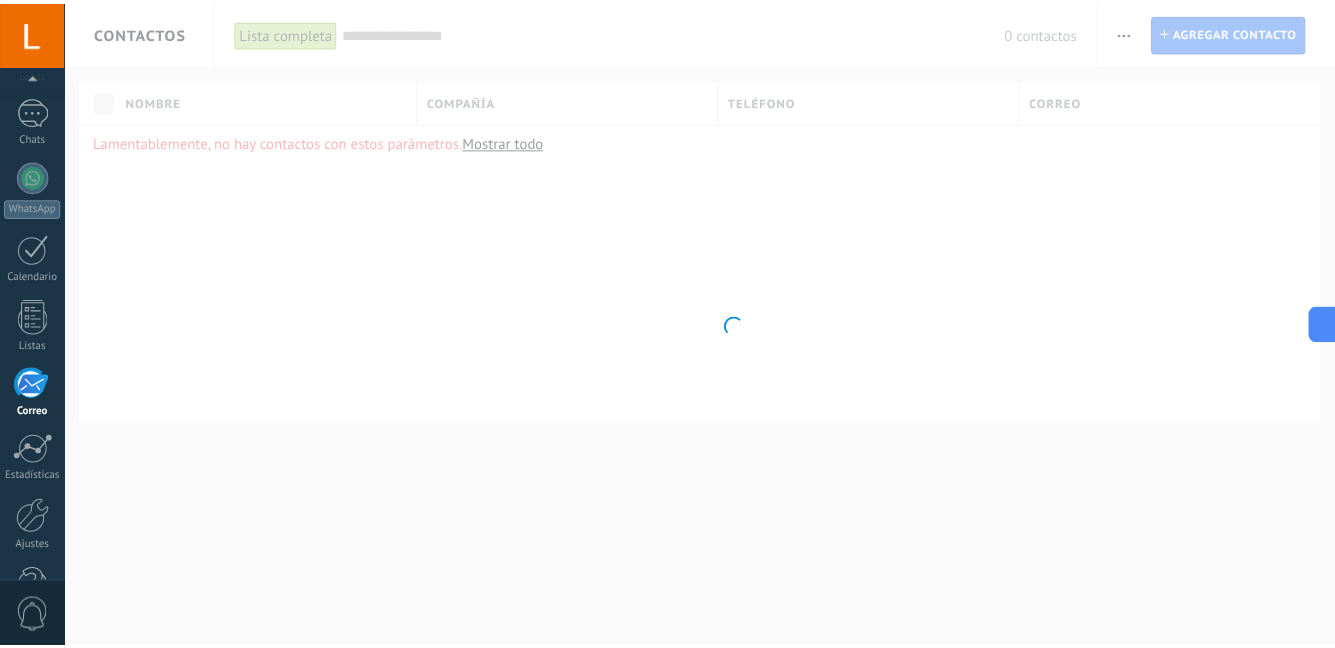 scroll, scrollTop: 184, scrollLeft: 0, axis: vertical 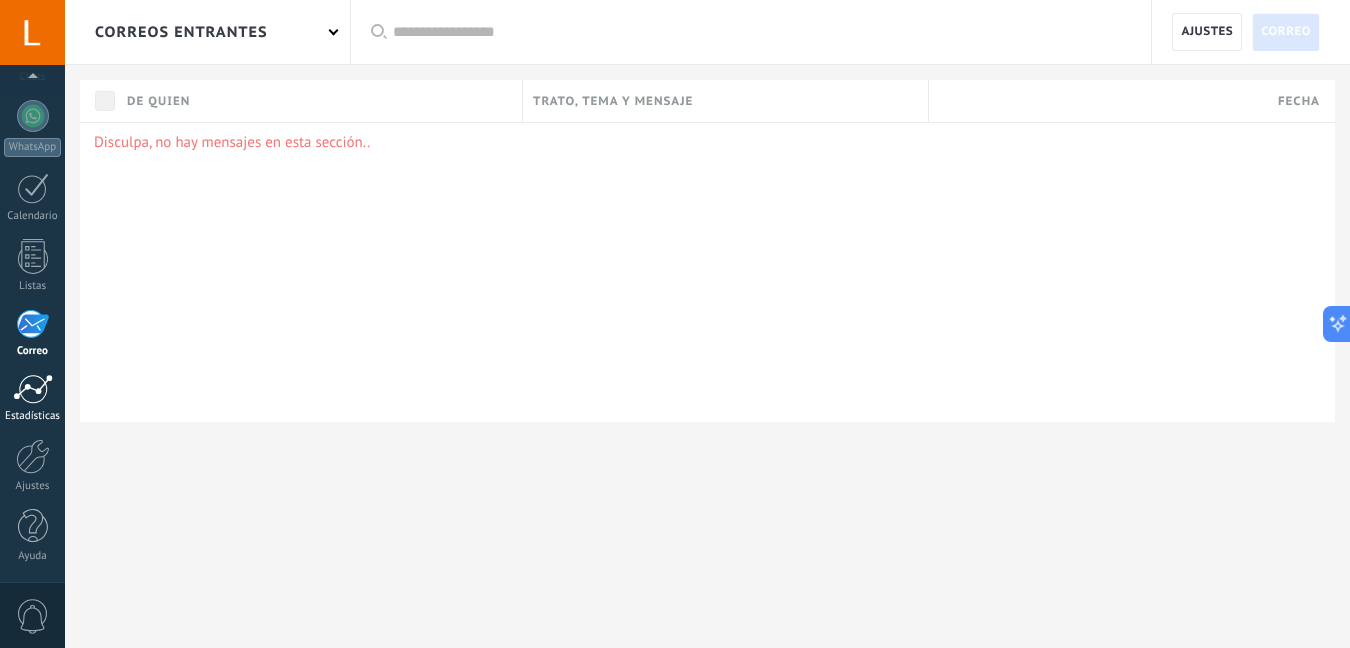 click at bounding box center (33, 389) 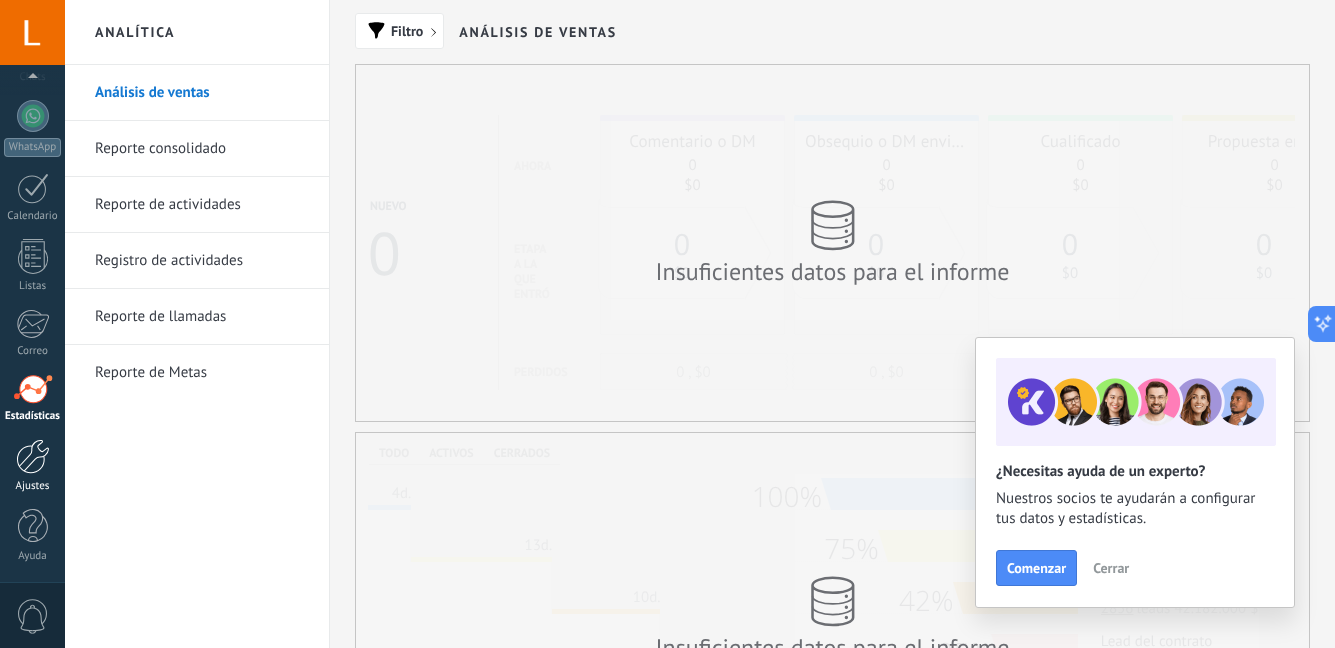 click at bounding box center (33, 456) 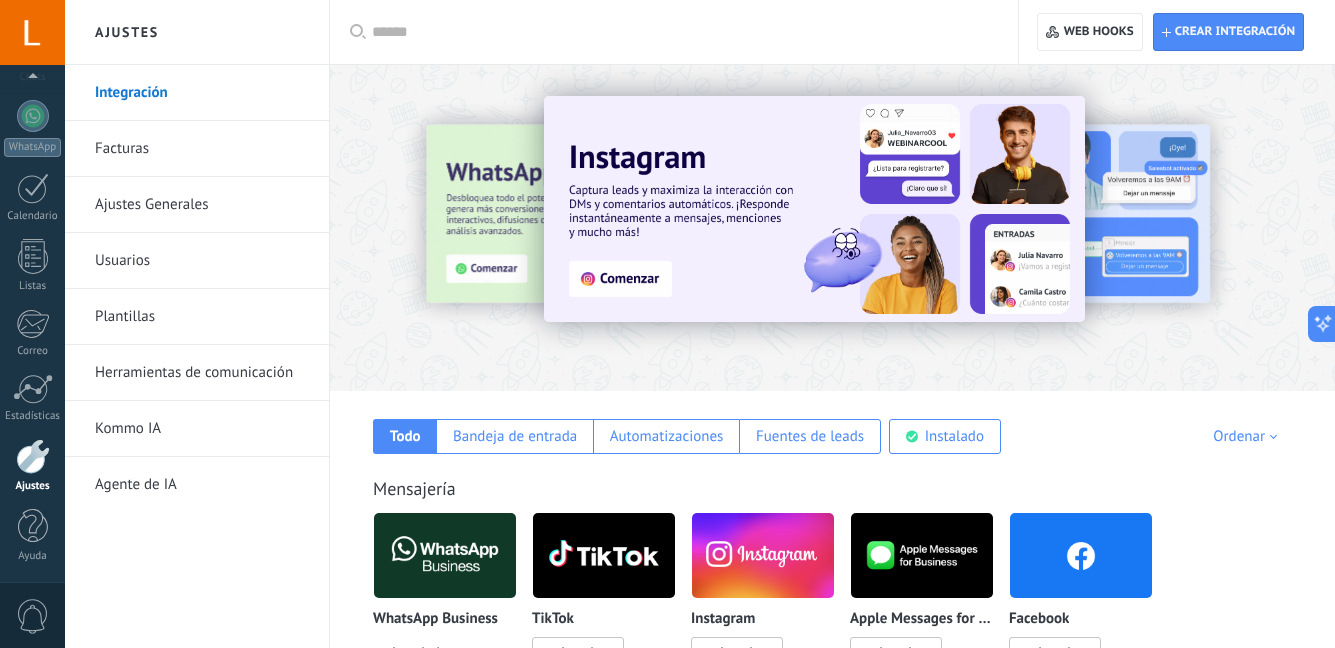 scroll, scrollTop: 100, scrollLeft: 0, axis: vertical 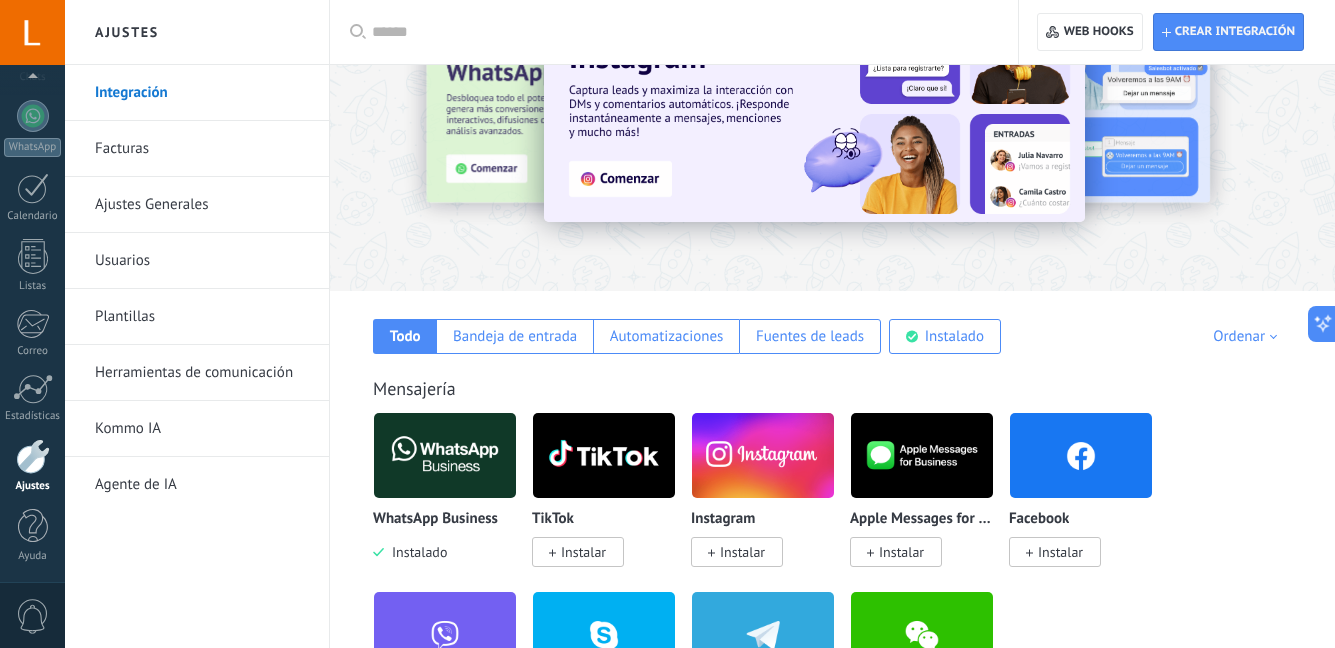 click on "Usuarios" at bounding box center (202, 261) 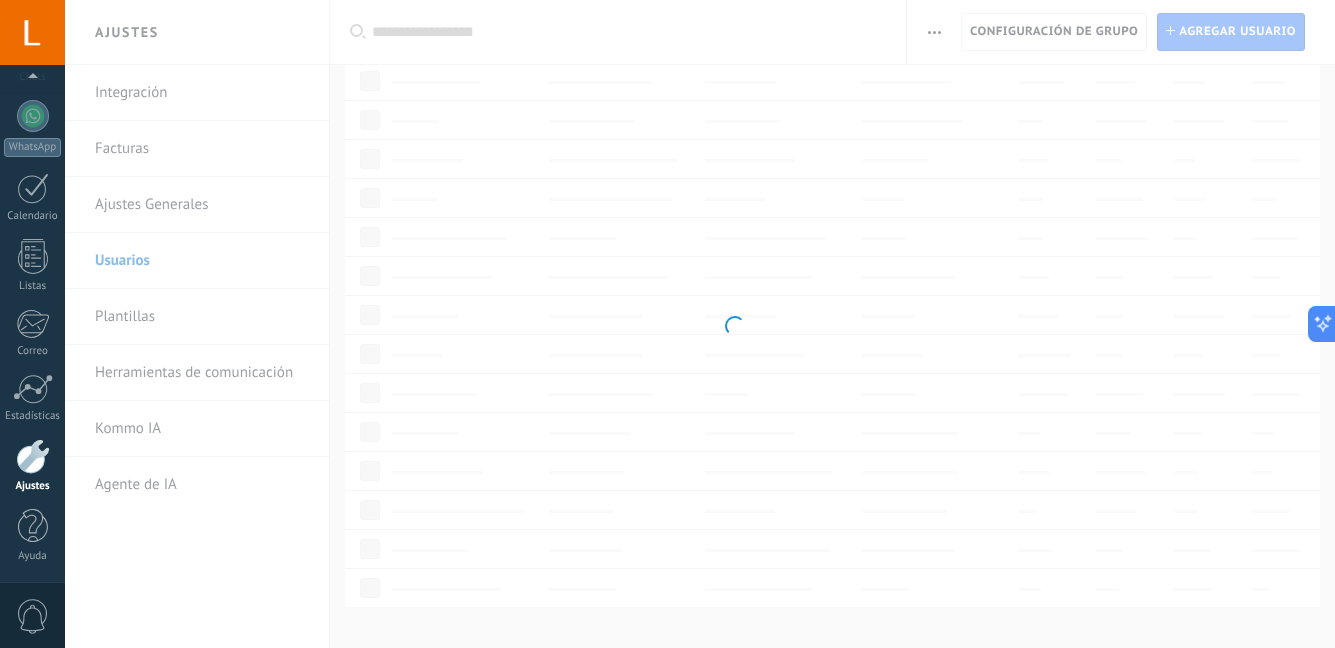scroll, scrollTop: 0, scrollLeft: 0, axis: both 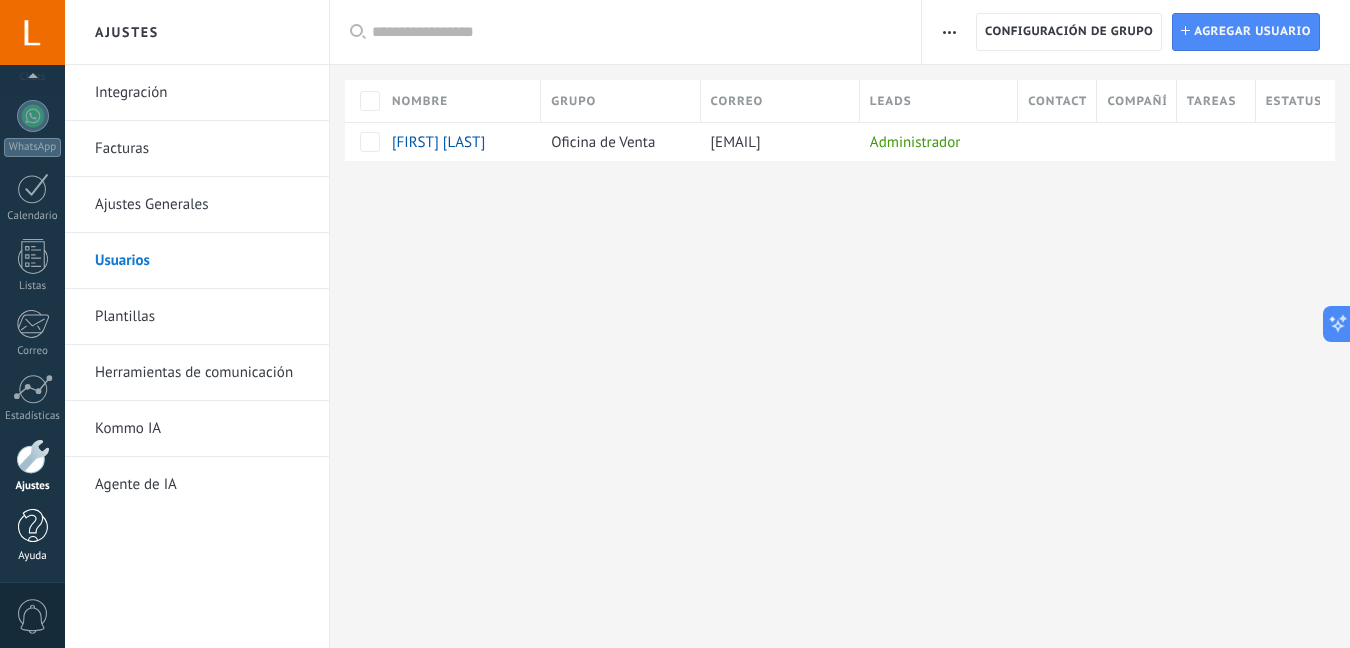 click at bounding box center (33, 526) 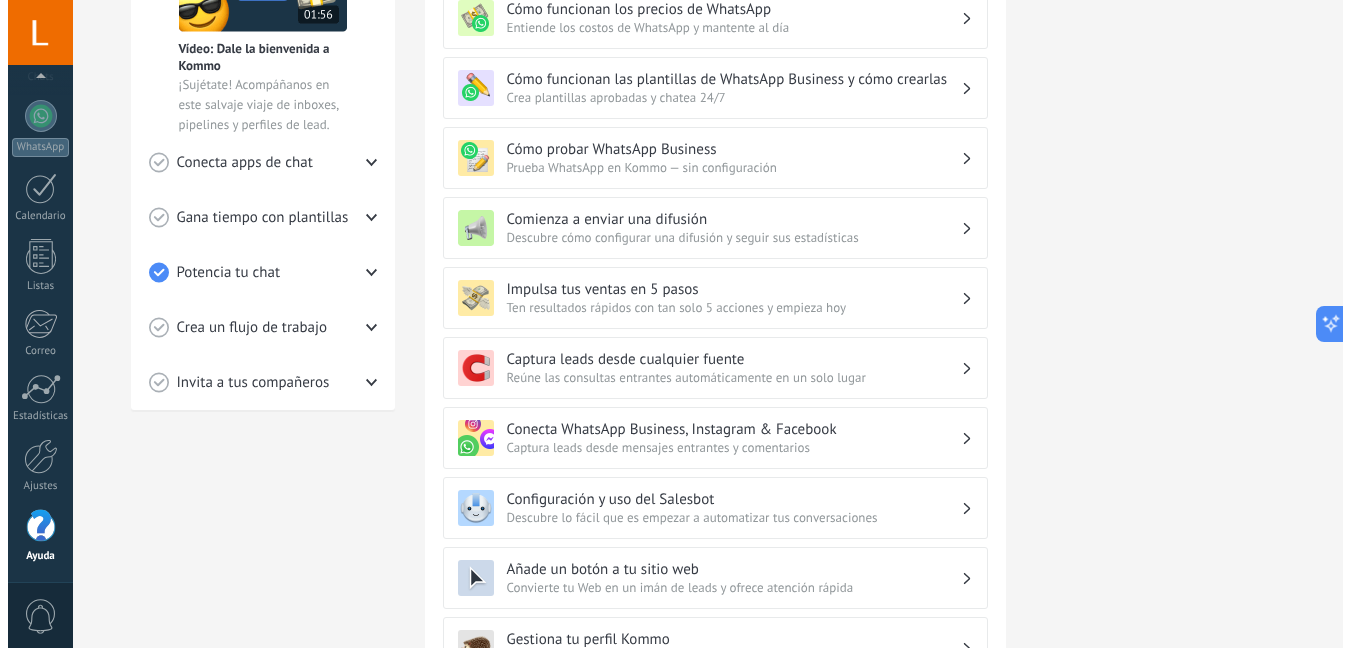 scroll, scrollTop: 600, scrollLeft: 0, axis: vertical 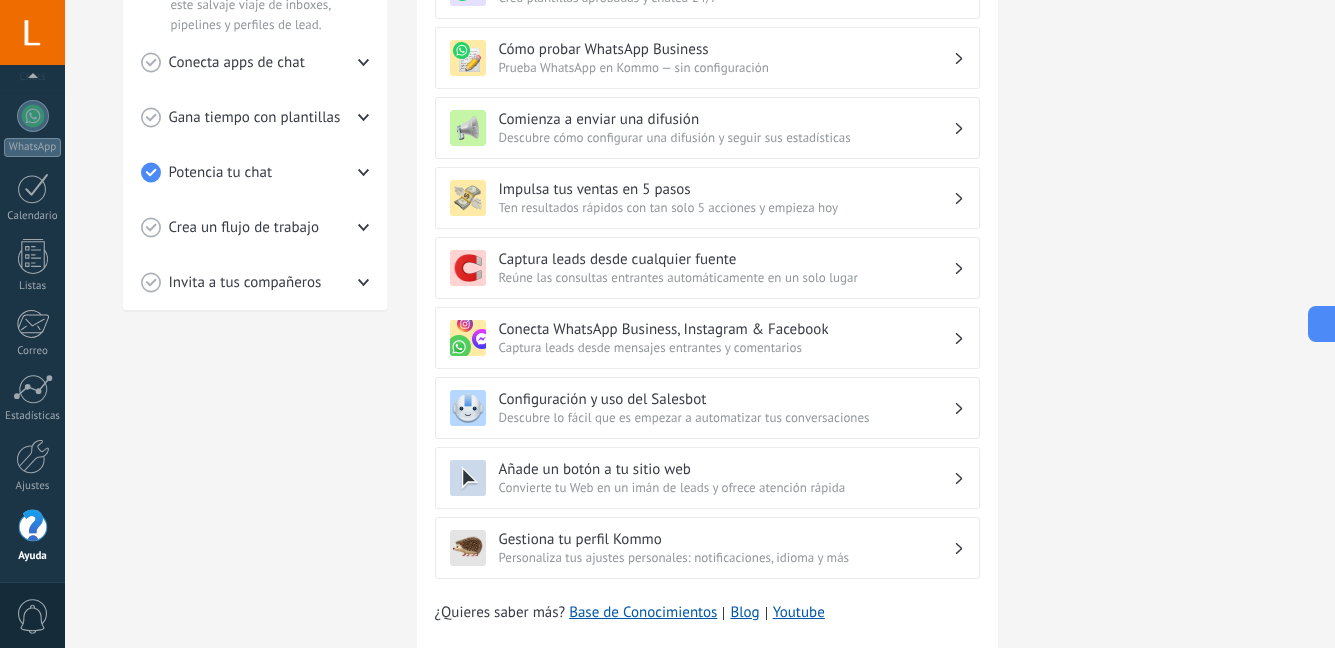 click on "0" at bounding box center [33, 616] 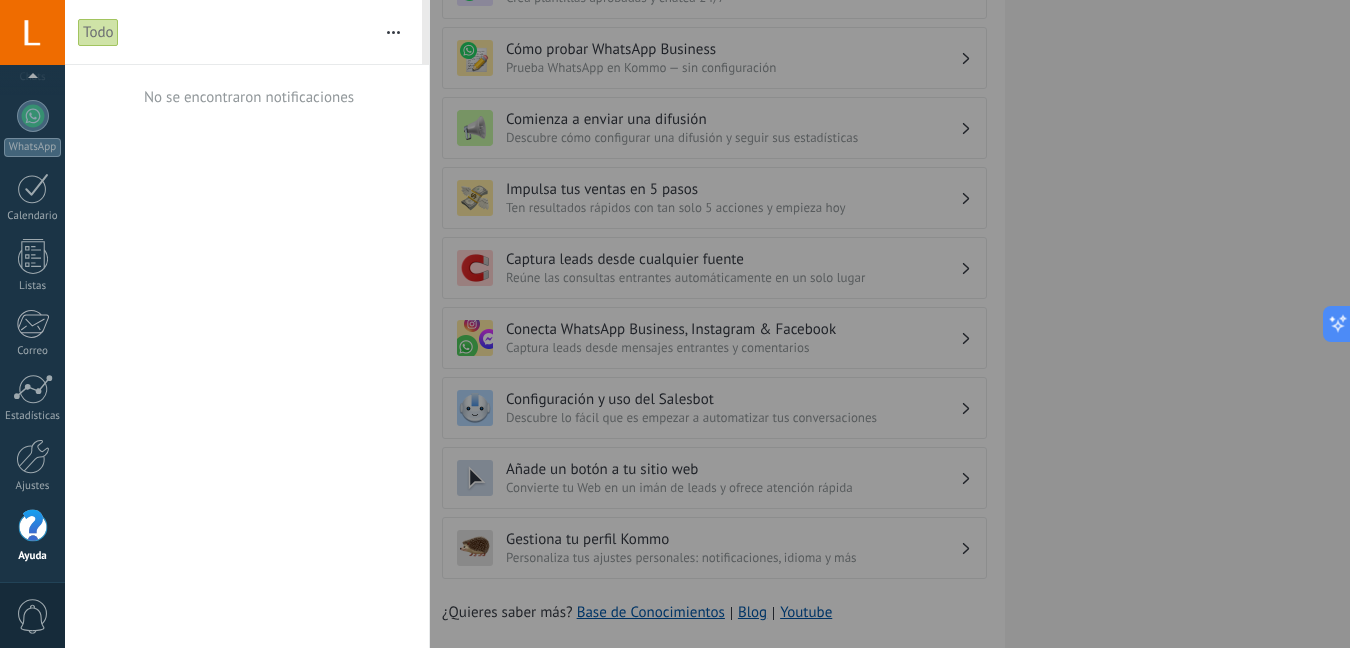 scroll, scrollTop: 160, scrollLeft: 0, axis: vertical 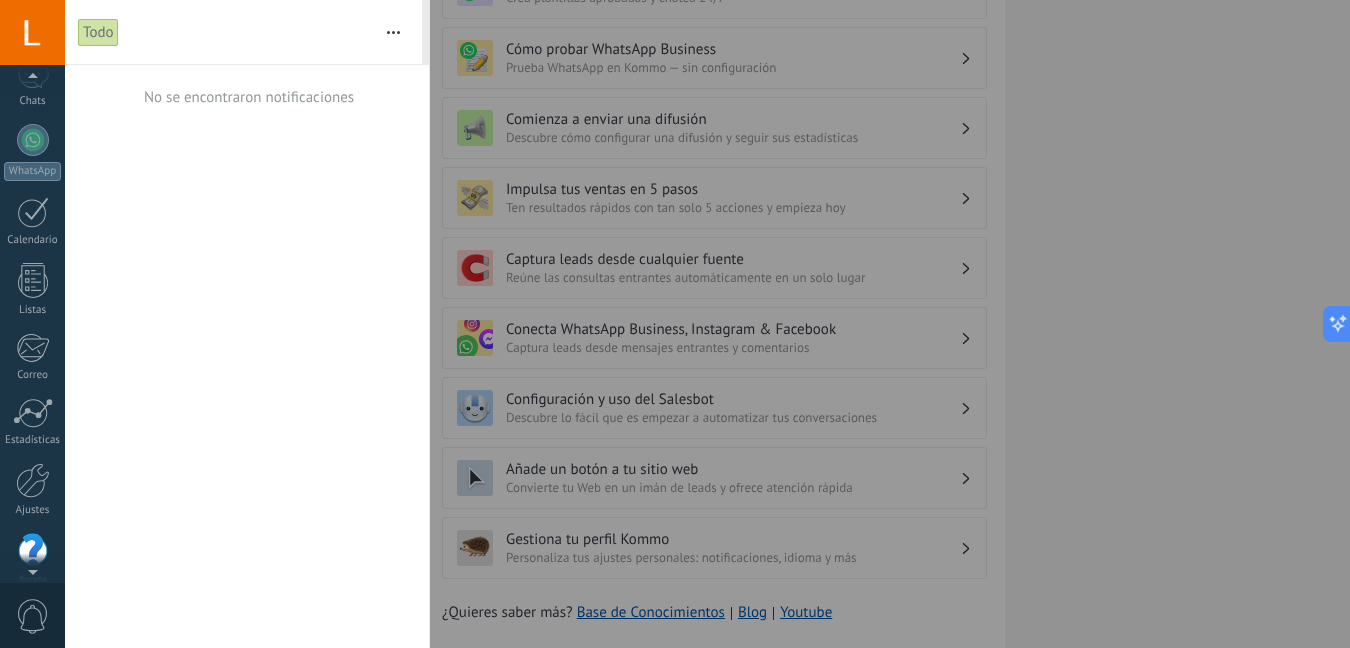 click at bounding box center [32, 32] 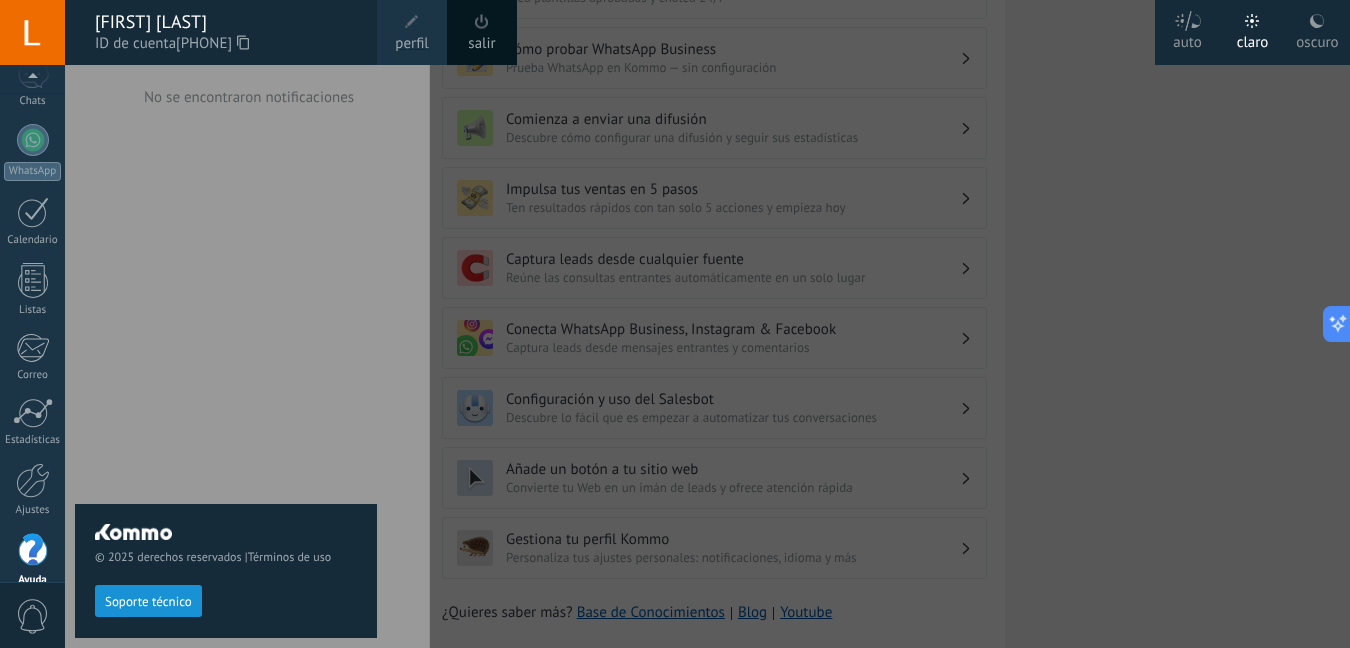 scroll, scrollTop: 184, scrollLeft: 0, axis: vertical 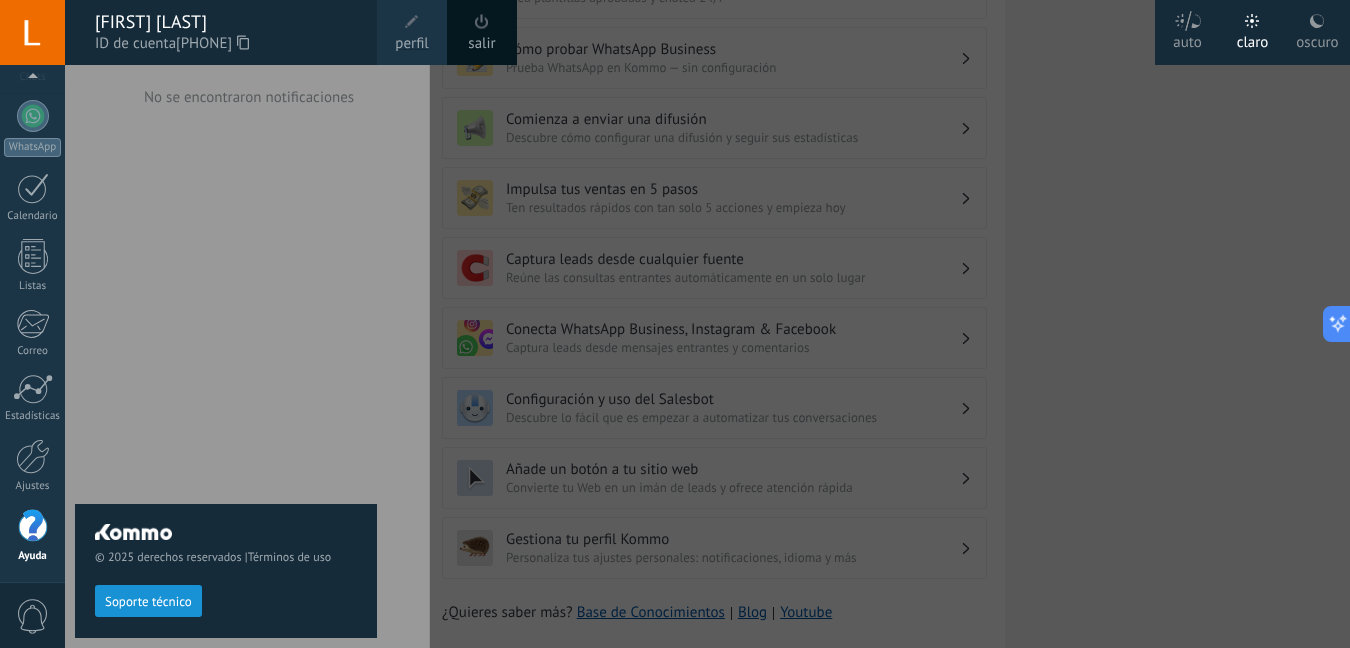 click at bounding box center [740, 324] 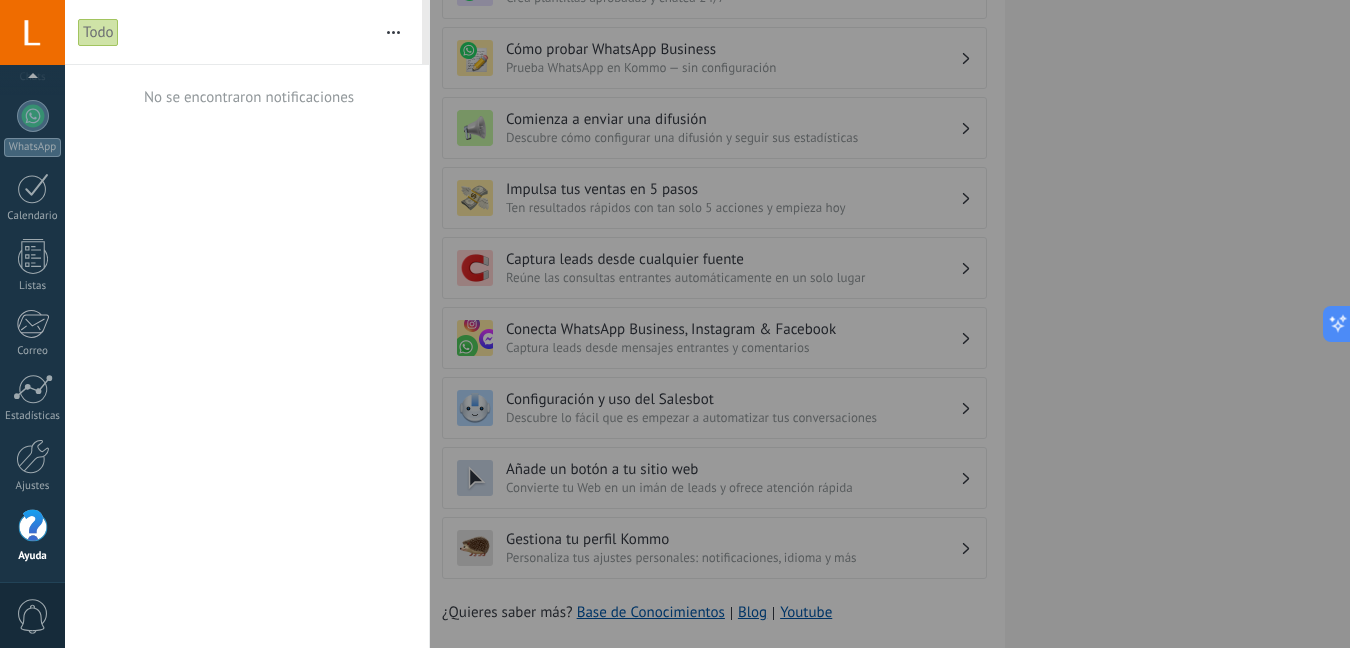 click at bounding box center [32, 32] 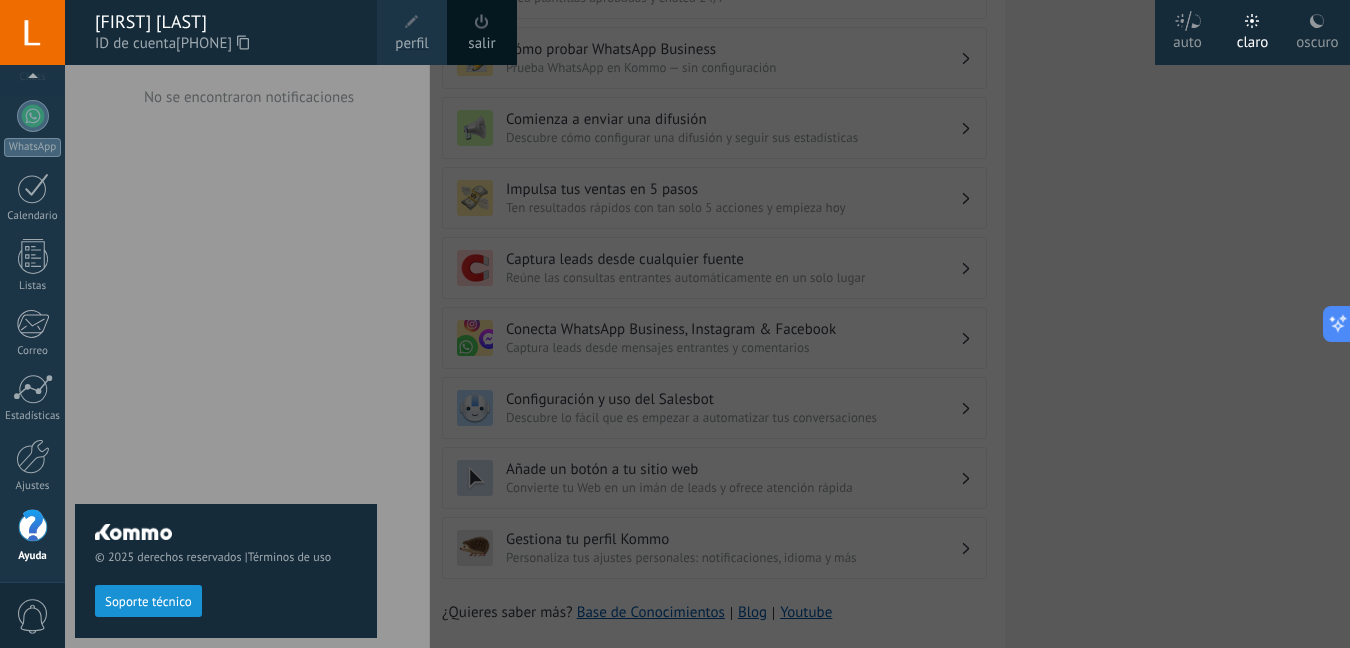 click on "salir" at bounding box center (481, 44) 